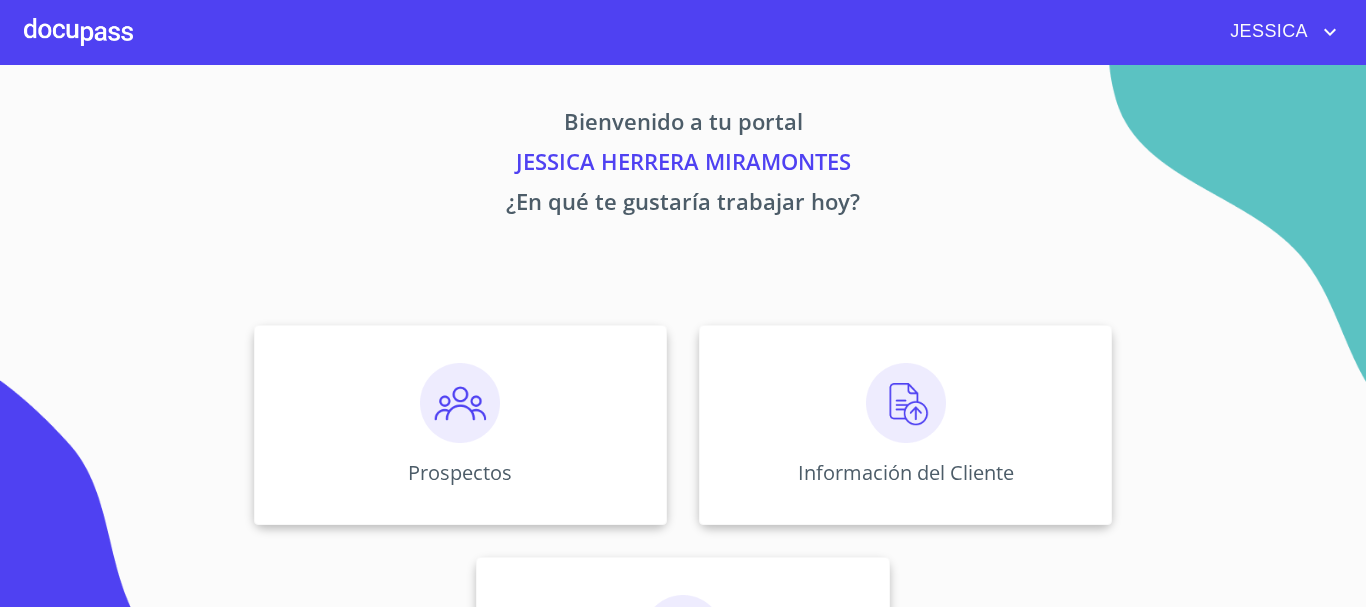 scroll, scrollTop: 0, scrollLeft: 0, axis: both 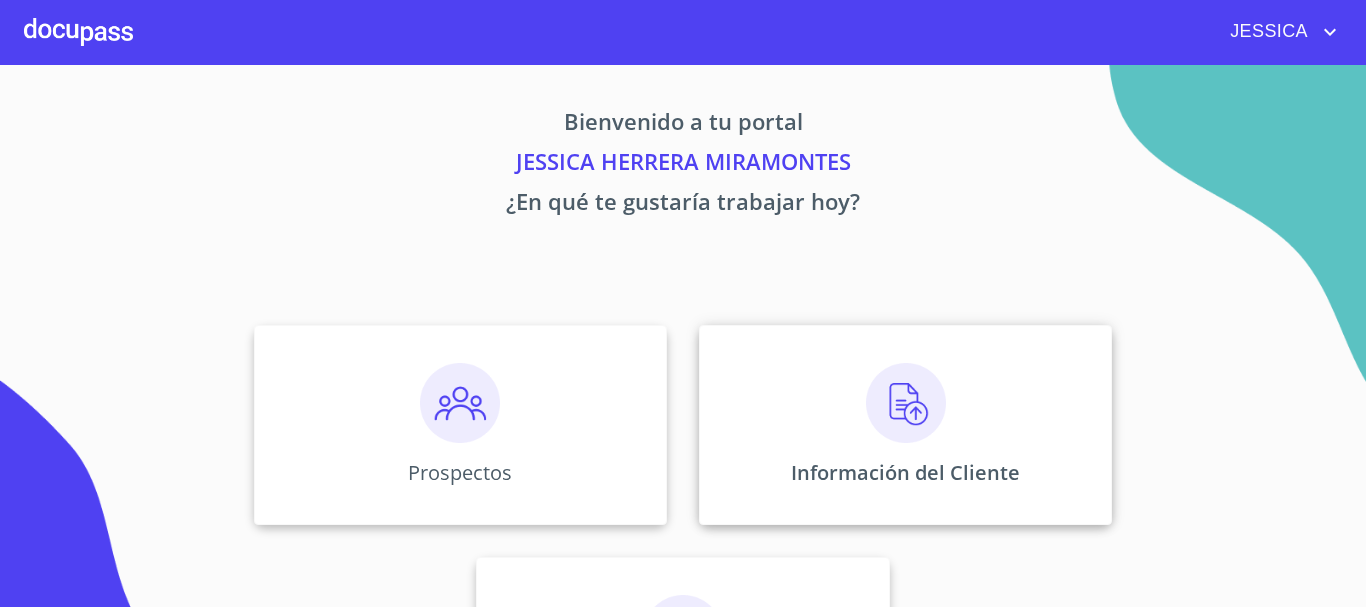 click at bounding box center (906, 403) 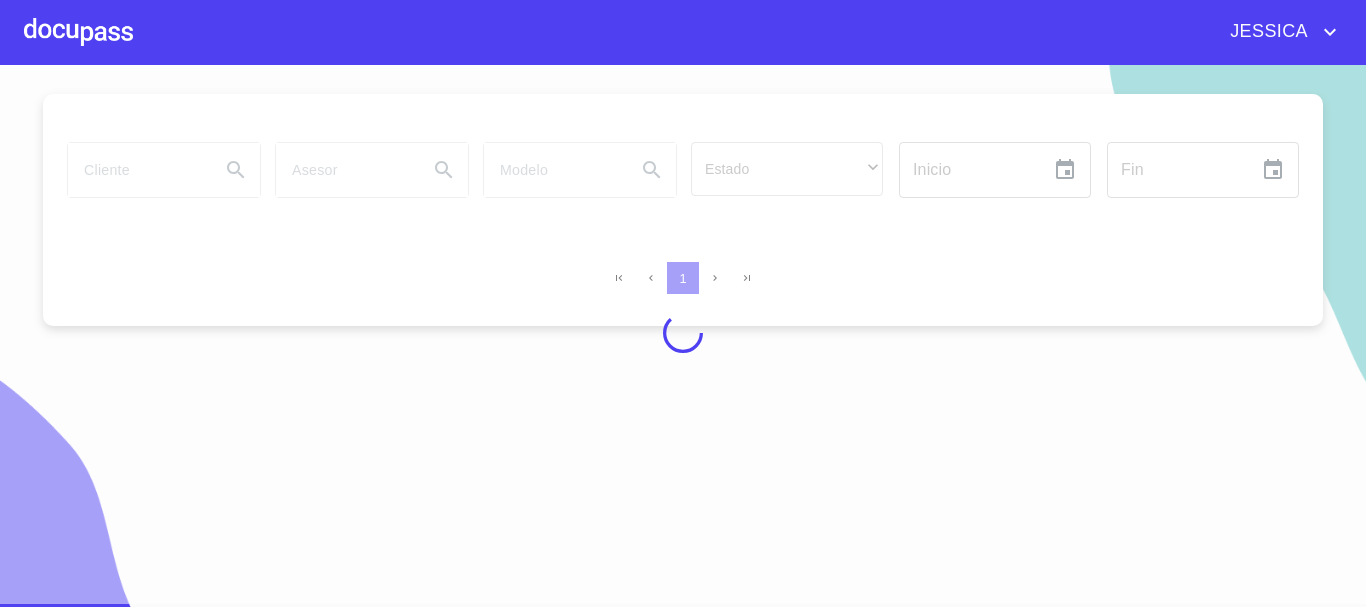 scroll, scrollTop: 24, scrollLeft: 0, axis: vertical 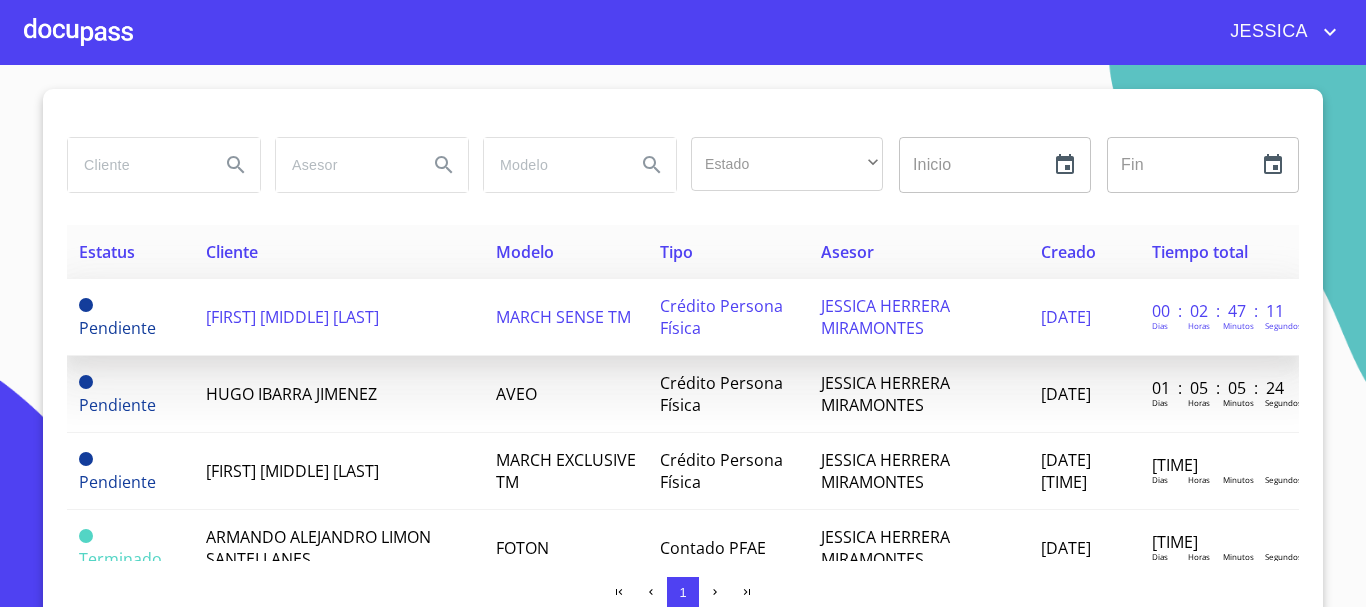 click on "[FIRST] [MIDDLE] [LAST]" at bounding box center (292, 317) 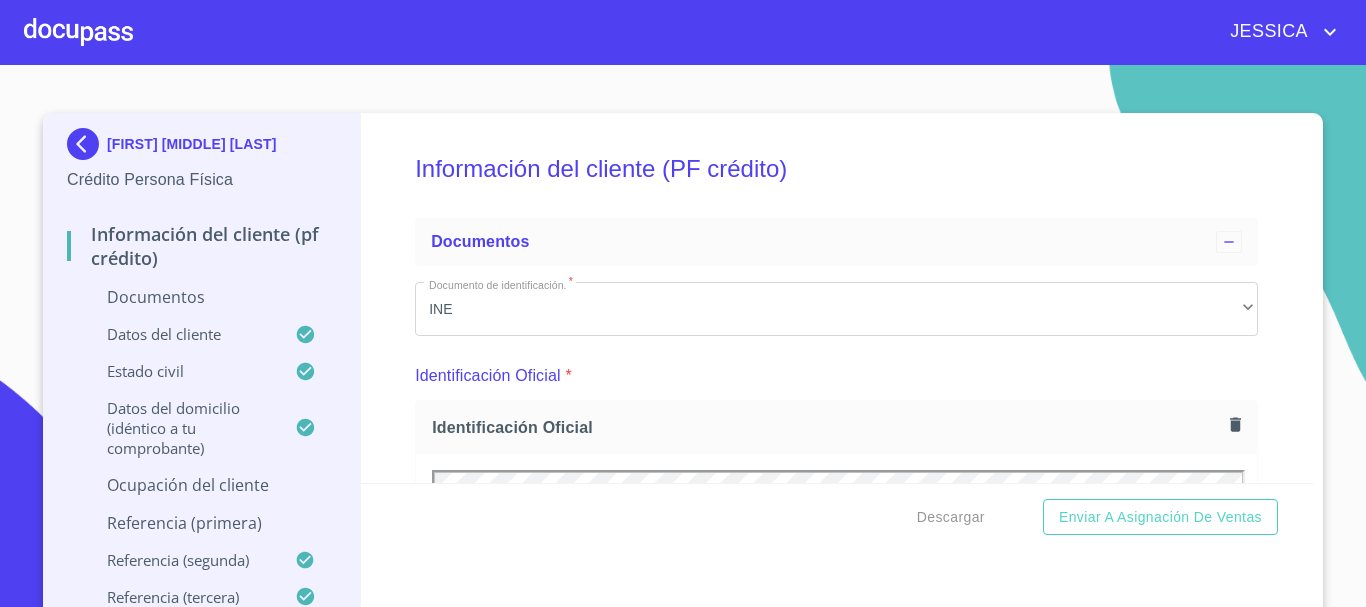 scroll, scrollTop: 0, scrollLeft: 0, axis: both 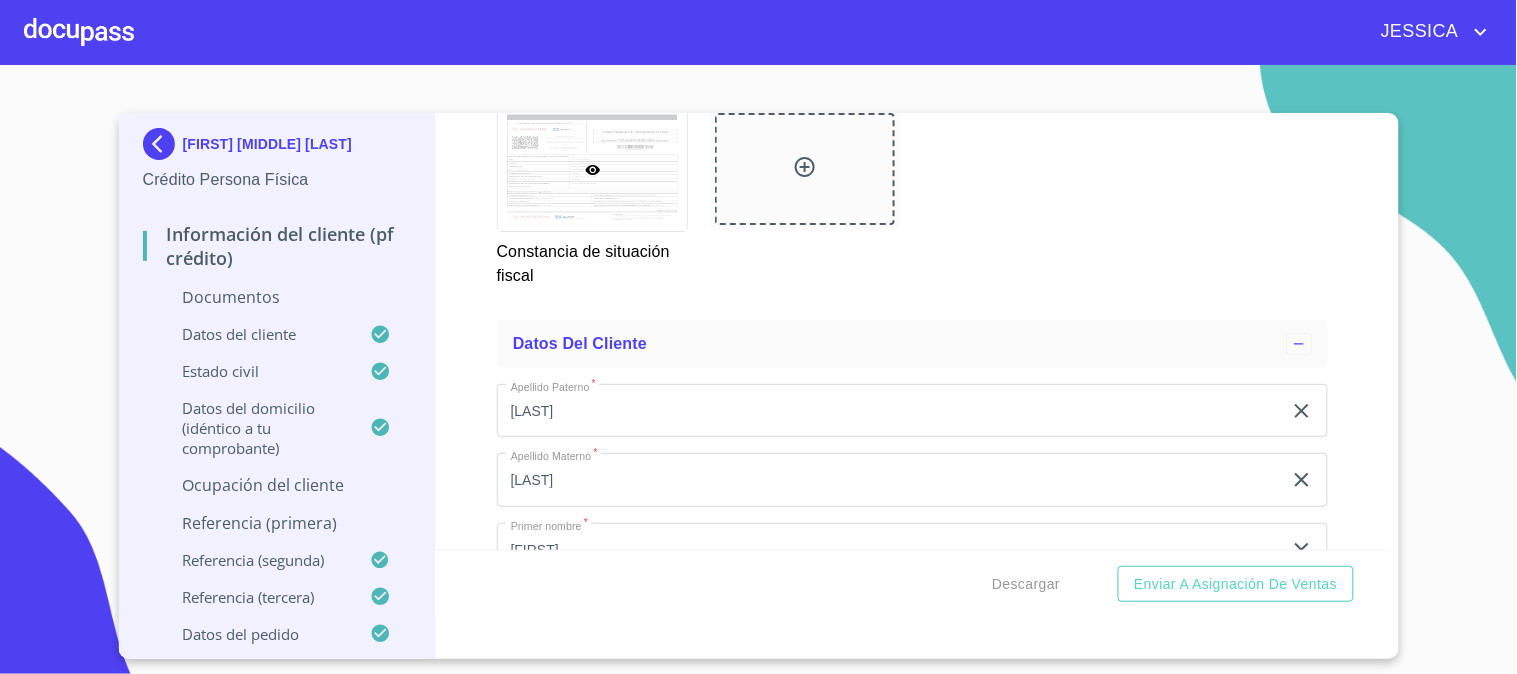 drag, startPoint x: 1226, startPoint y: 5, endPoint x: 107, endPoint y: 143, distance: 1127.4773 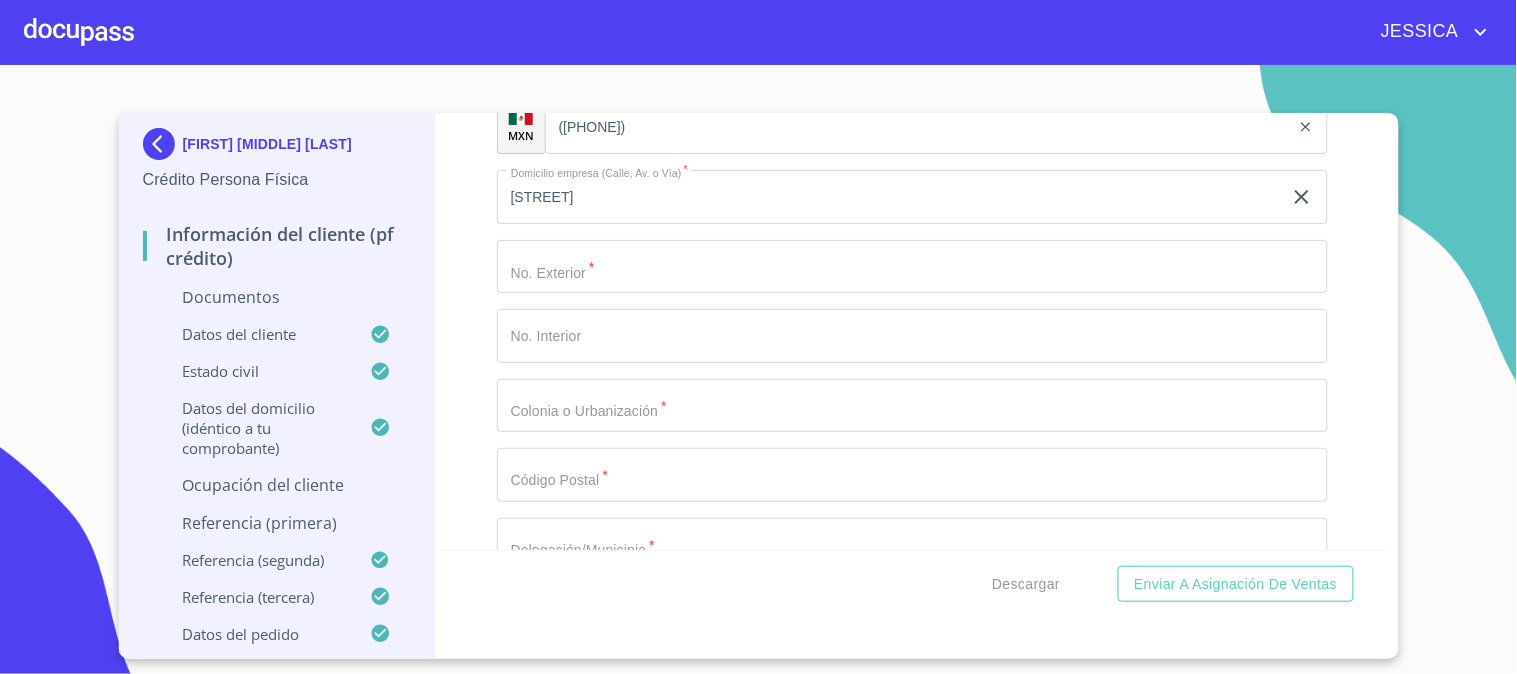 scroll, scrollTop: 6900, scrollLeft: 0, axis: vertical 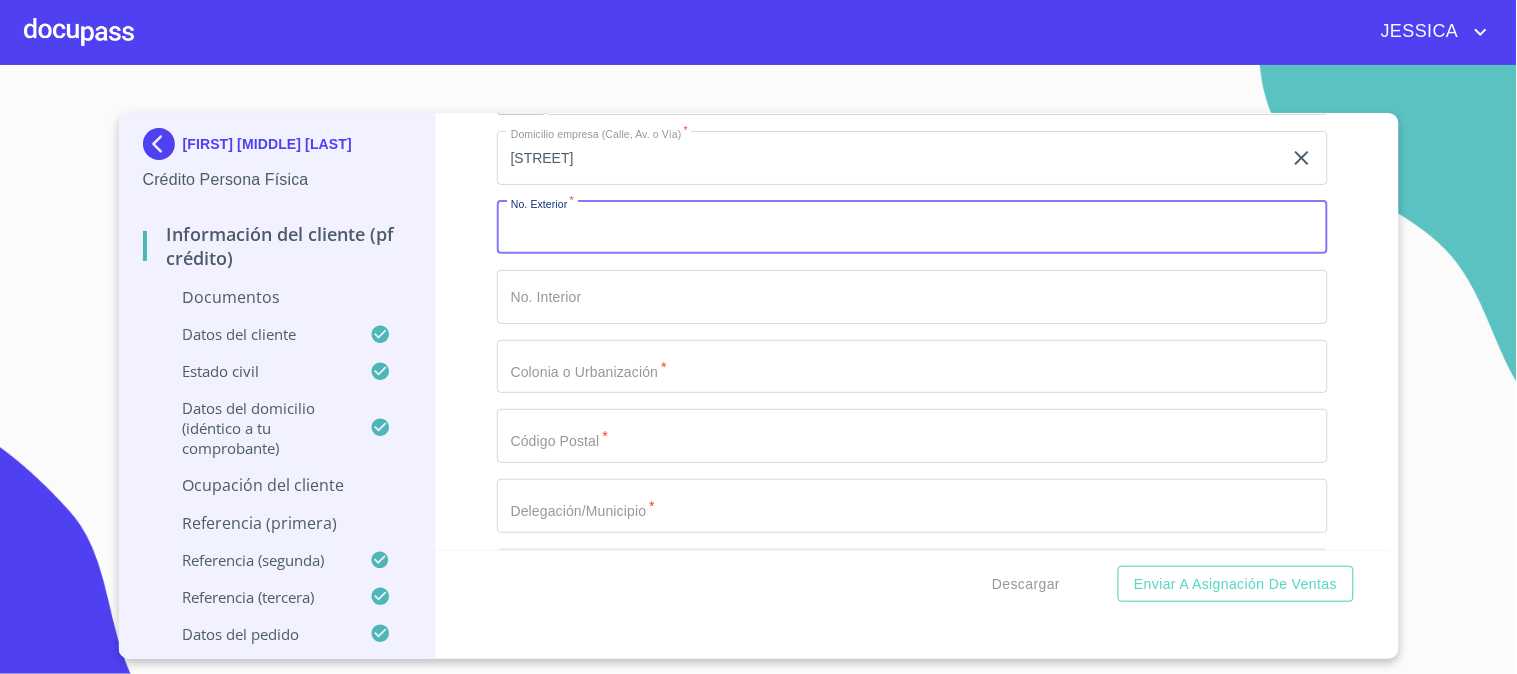 click on "Documento de identificación.   *" at bounding box center [912, 228] 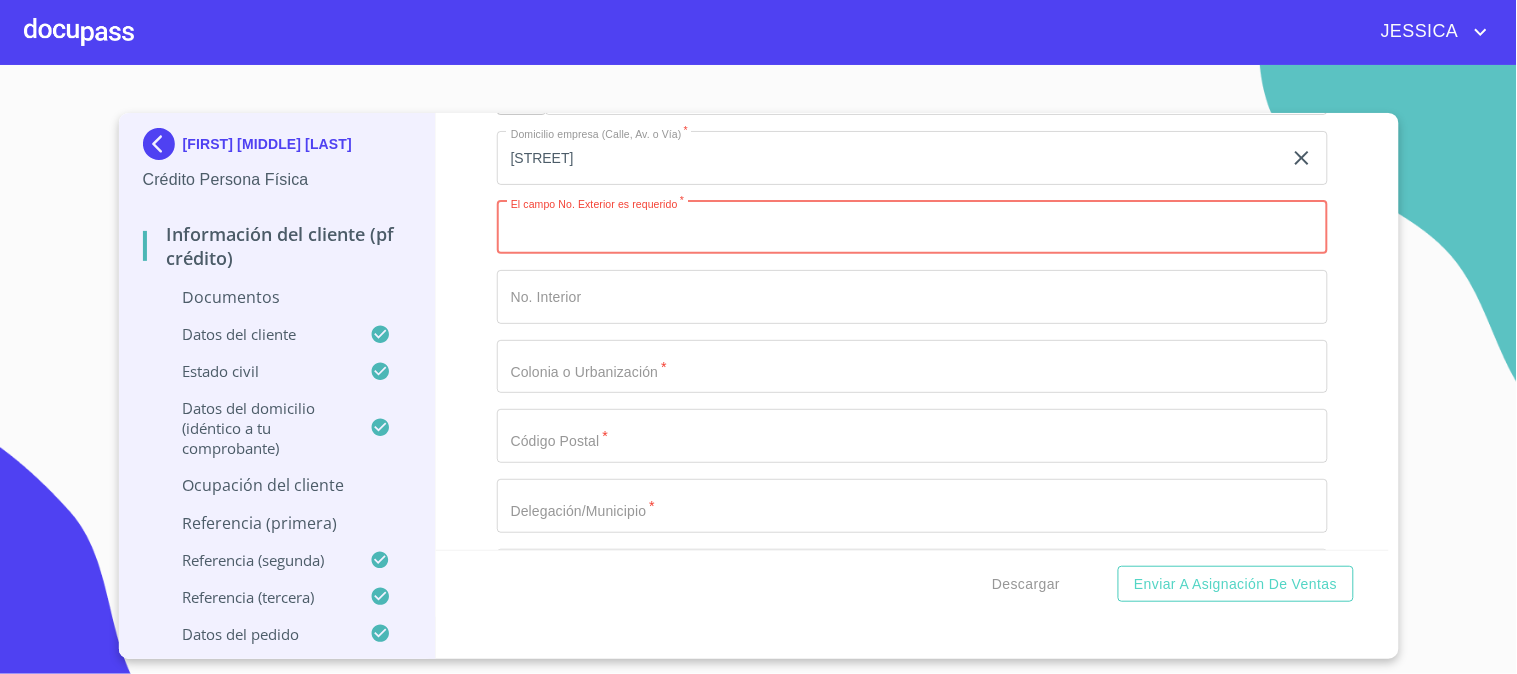 click on "Documento de identificación.   *" at bounding box center (912, 228) 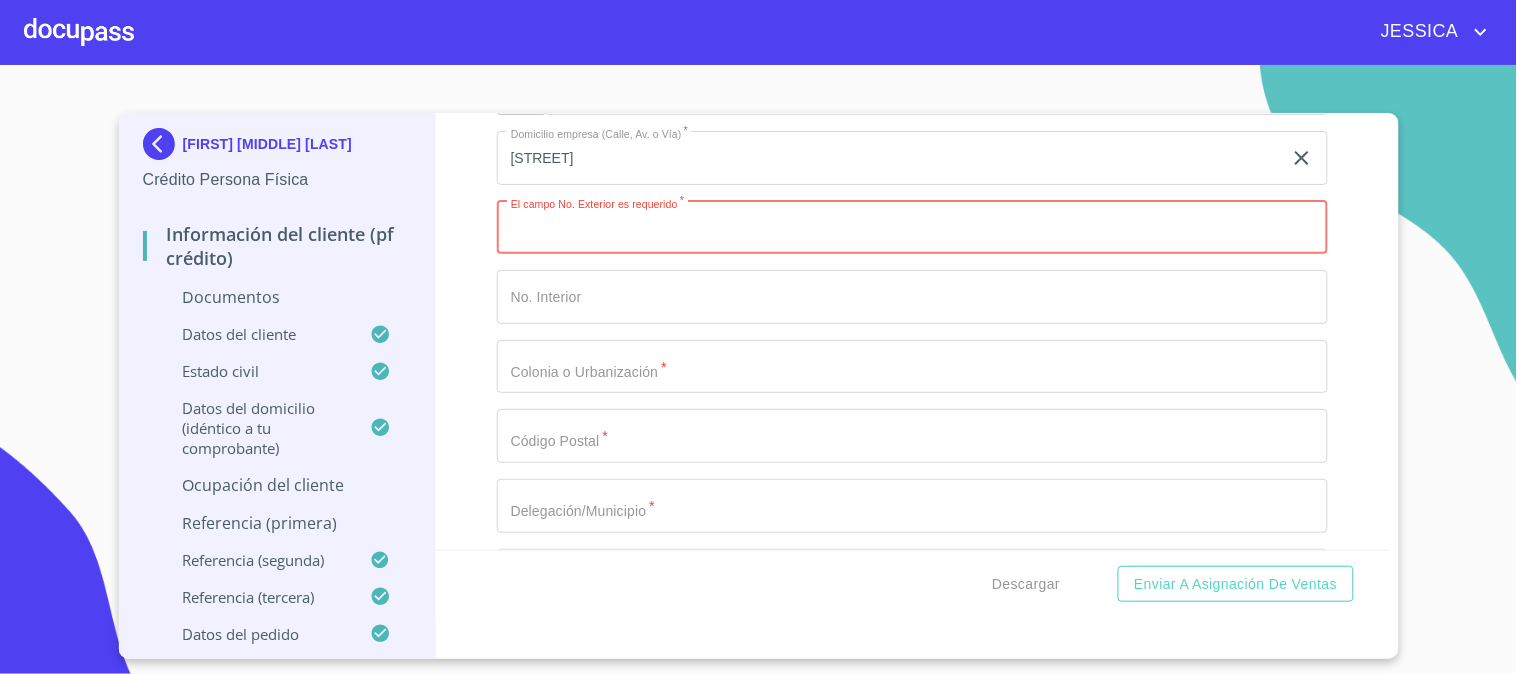 click on "Documento de identificación.   *" at bounding box center [889, -2589] 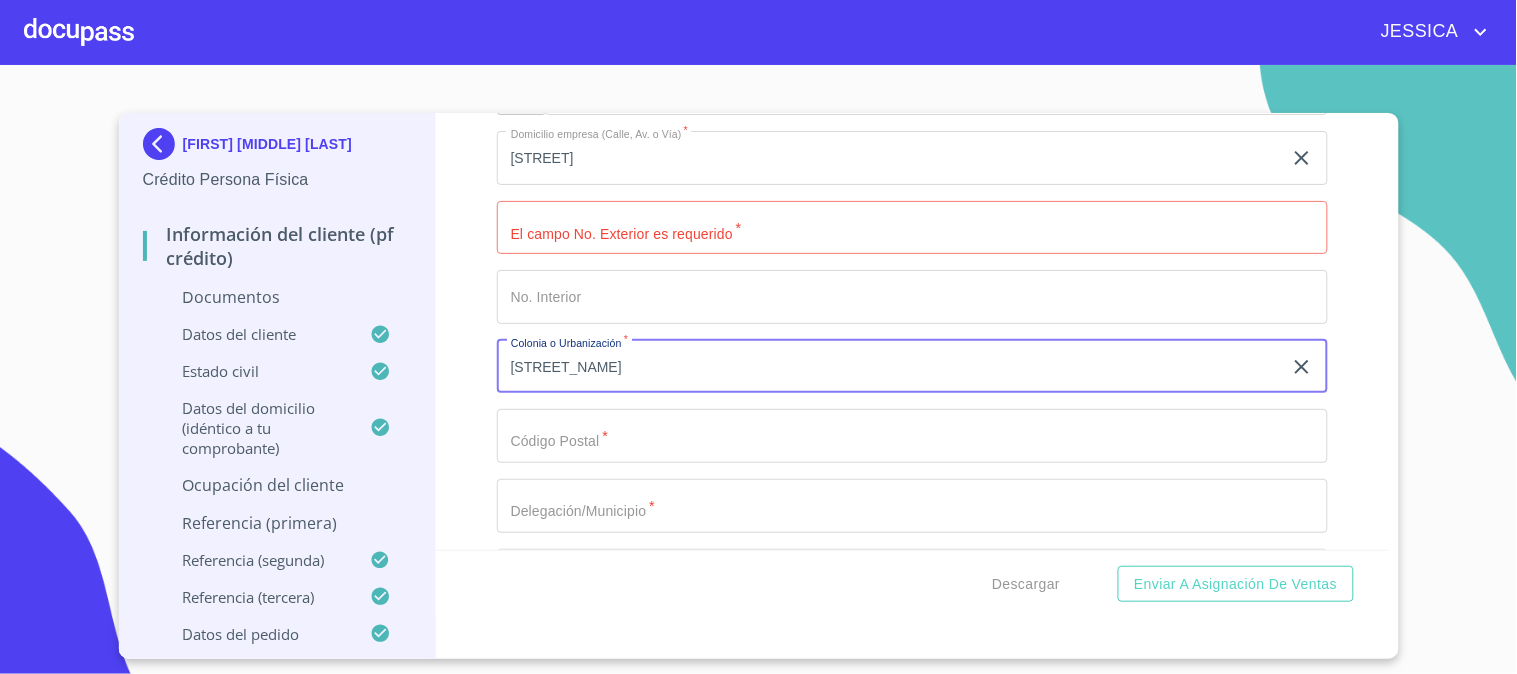 type on "[STREET_NAME]" 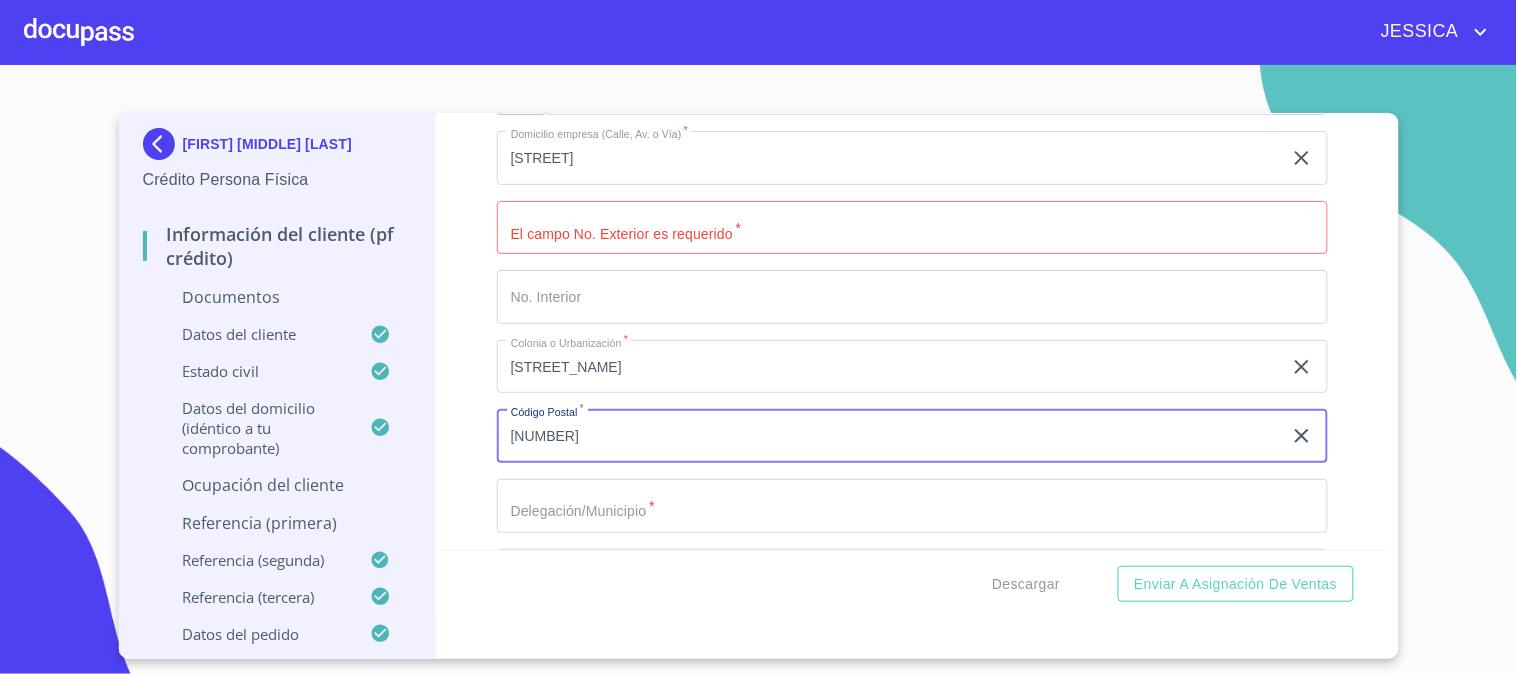 type on "[NUMBER]" 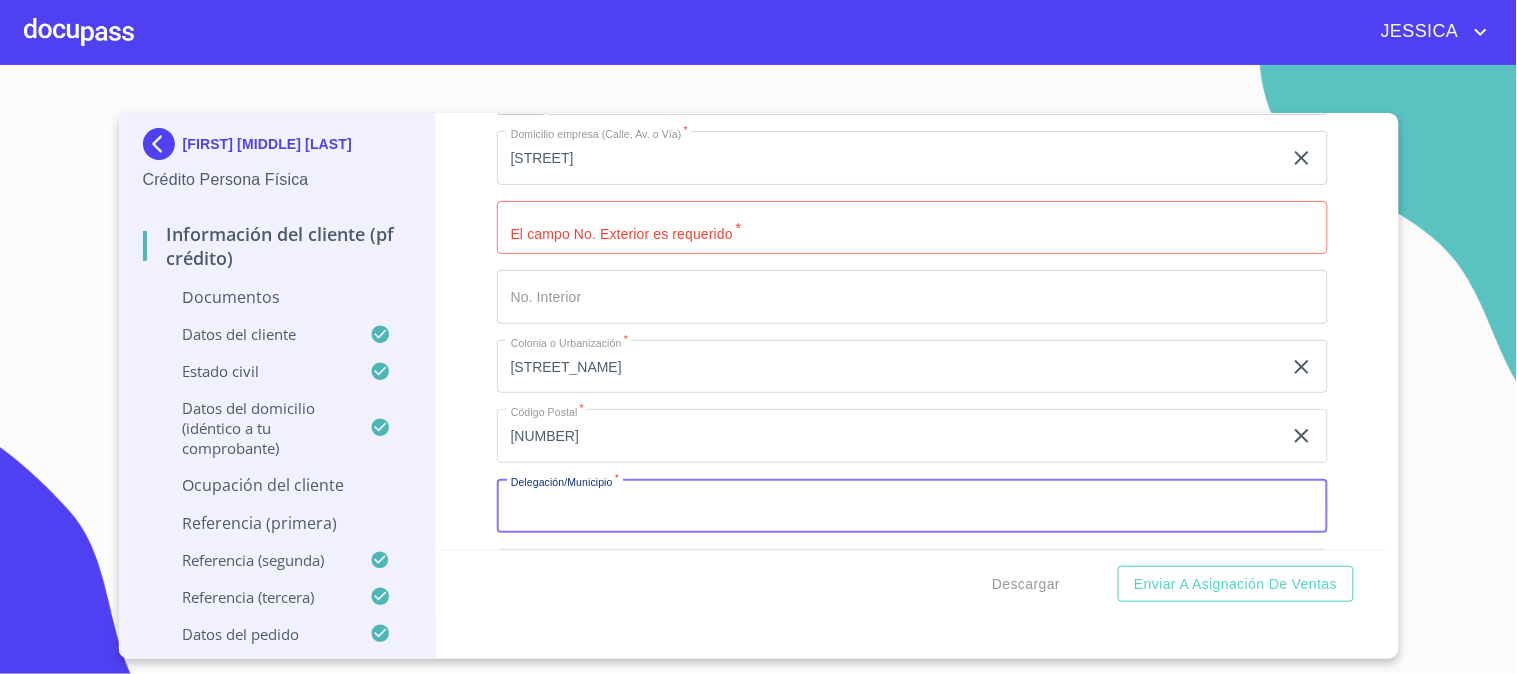 click on "Documento de identificación.   *" at bounding box center [912, 506] 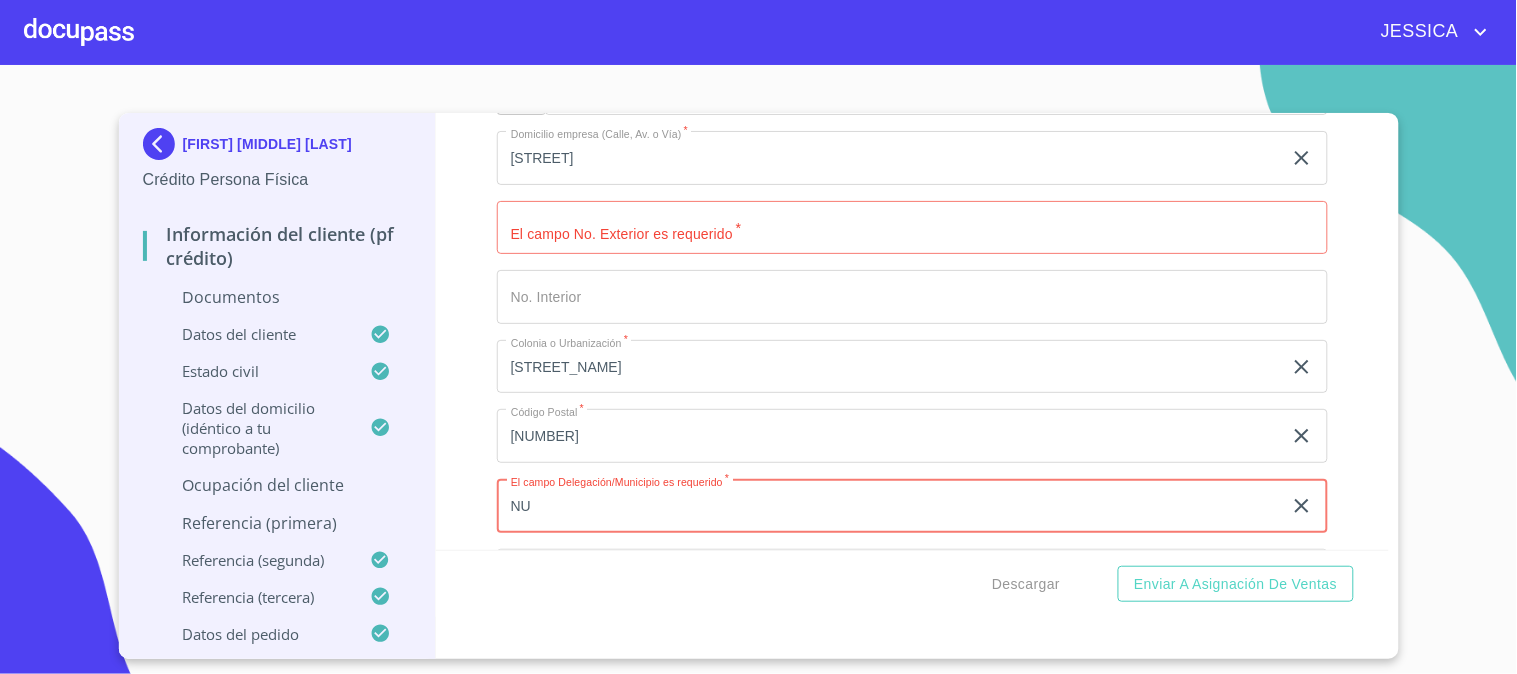 type on "N" 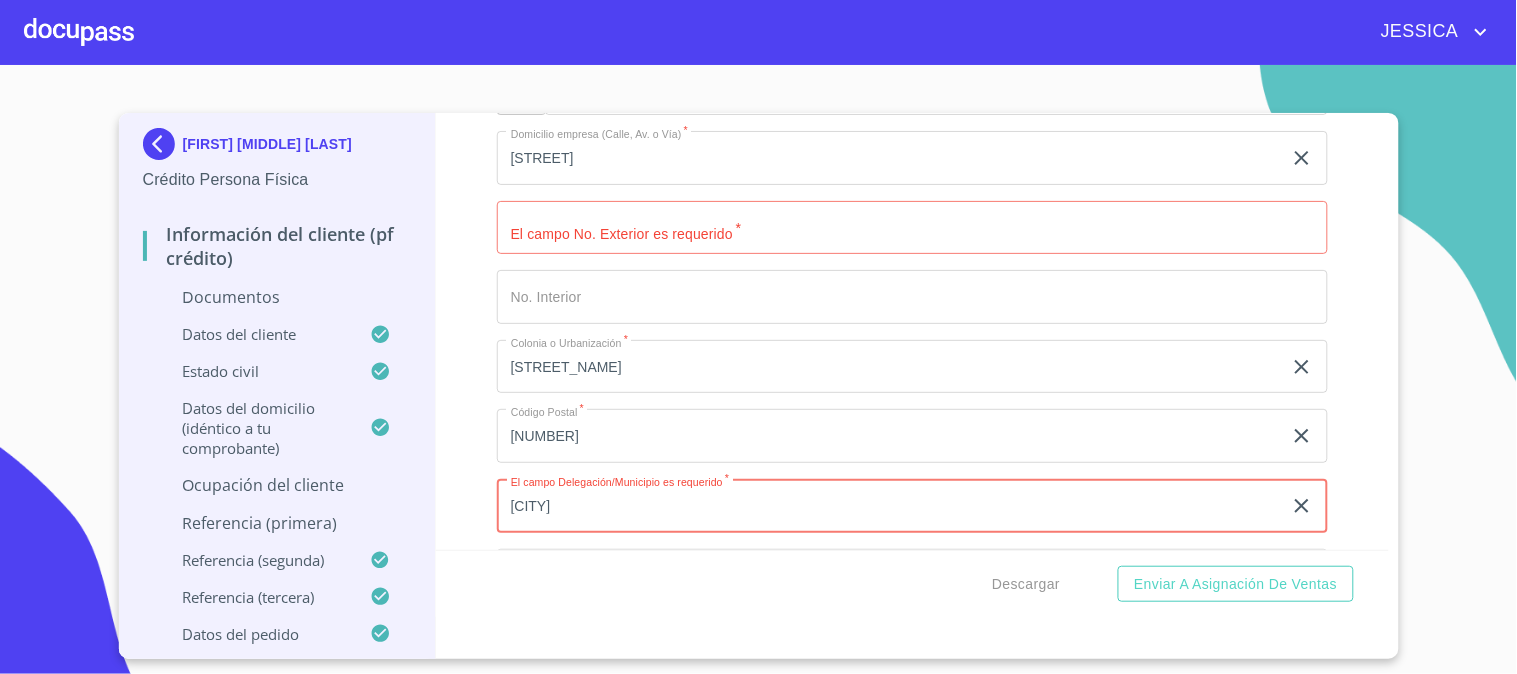 type on "[CITY]" 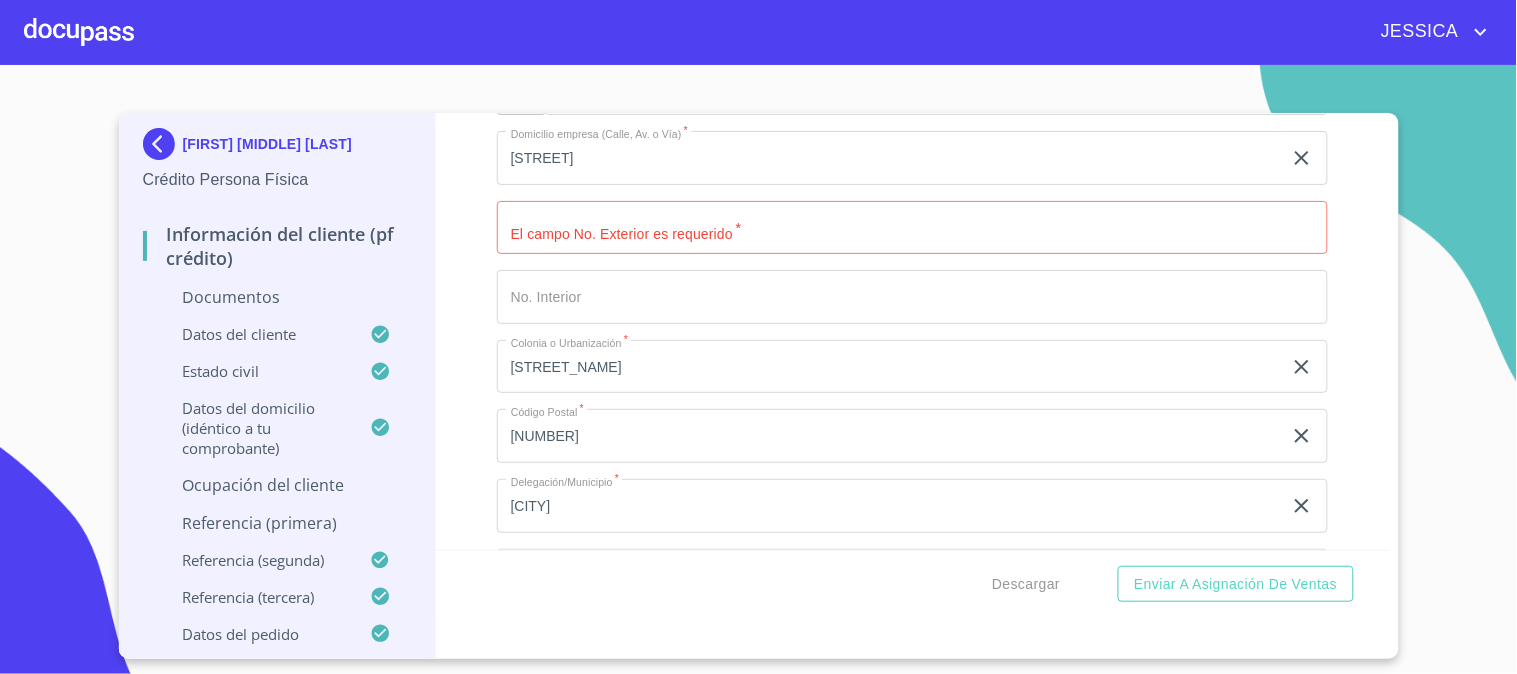 click on "Información del cliente (PF crédito)   Documentos Documento de identificación.   * INE ​ Identificación Oficial * Identificación Oficial Identificación Oficial Comprobante de Domicilio * Arrastra o selecciona el (los) documento(s) para agregar Fuente de ingresos   * Empleado S. Privado/S. Público ​ Comprobante de Ingresos mes 1 * Arrastra o selecciona el (los) documento(s) para agregar Comprobante de Ingresos mes 2 Arrastra o selecciona el (los) documento(s) para agregar Comprobante de Ingresos mes 3 Arrastra o selecciona el (los) documento(s) para agregar CURP * CURP CURP Constancia de situación fiscal Constancia de situación fiscal Constancia de situación fiscal Datos del cliente Apellido Paterno   * [LAST] ​ Apellido Materno   * [LAST] ​ Primer nombre   * [FIRST] ​ Segundo Nombre [FIRST] ​ Fecha de nacimiento * [DATE] ​ RFC   * [RFC] ​ CURP   * [CURP] ​ ID de Identificación [ID] ​ Nacionalidad   * Mexicana ​   * MEXICO ​" at bounding box center (912, 331) 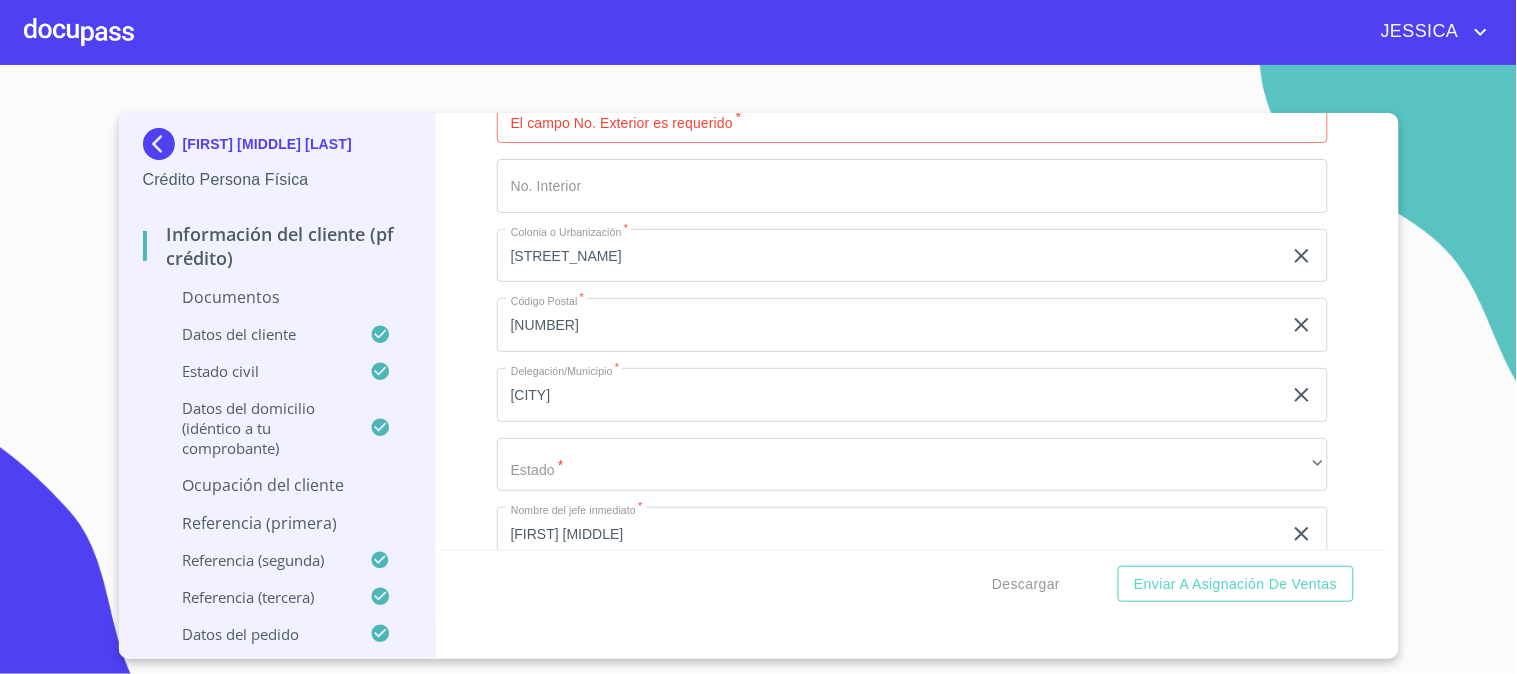 scroll, scrollTop: 6900, scrollLeft: 0, axis: vertical 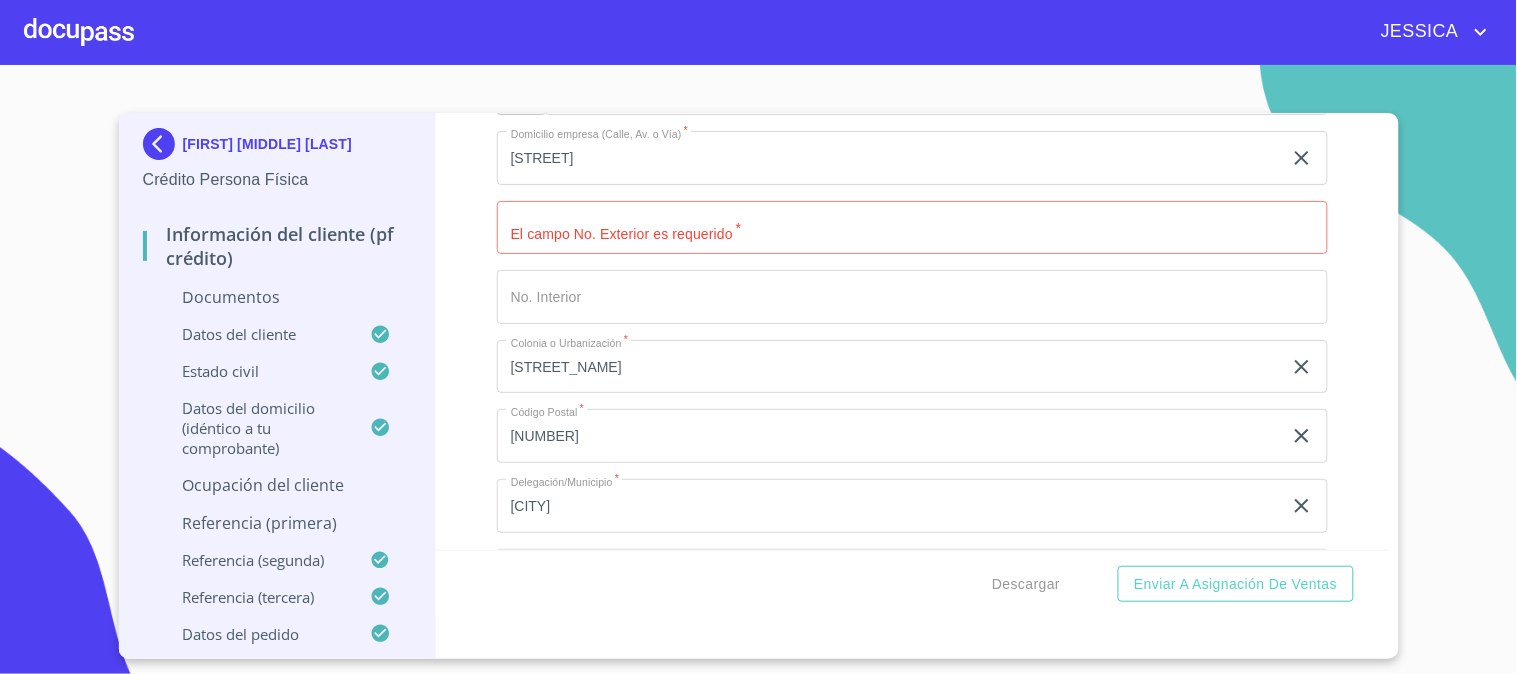 click on "Documento de identificación.   *" at bounding box center (912, 228) 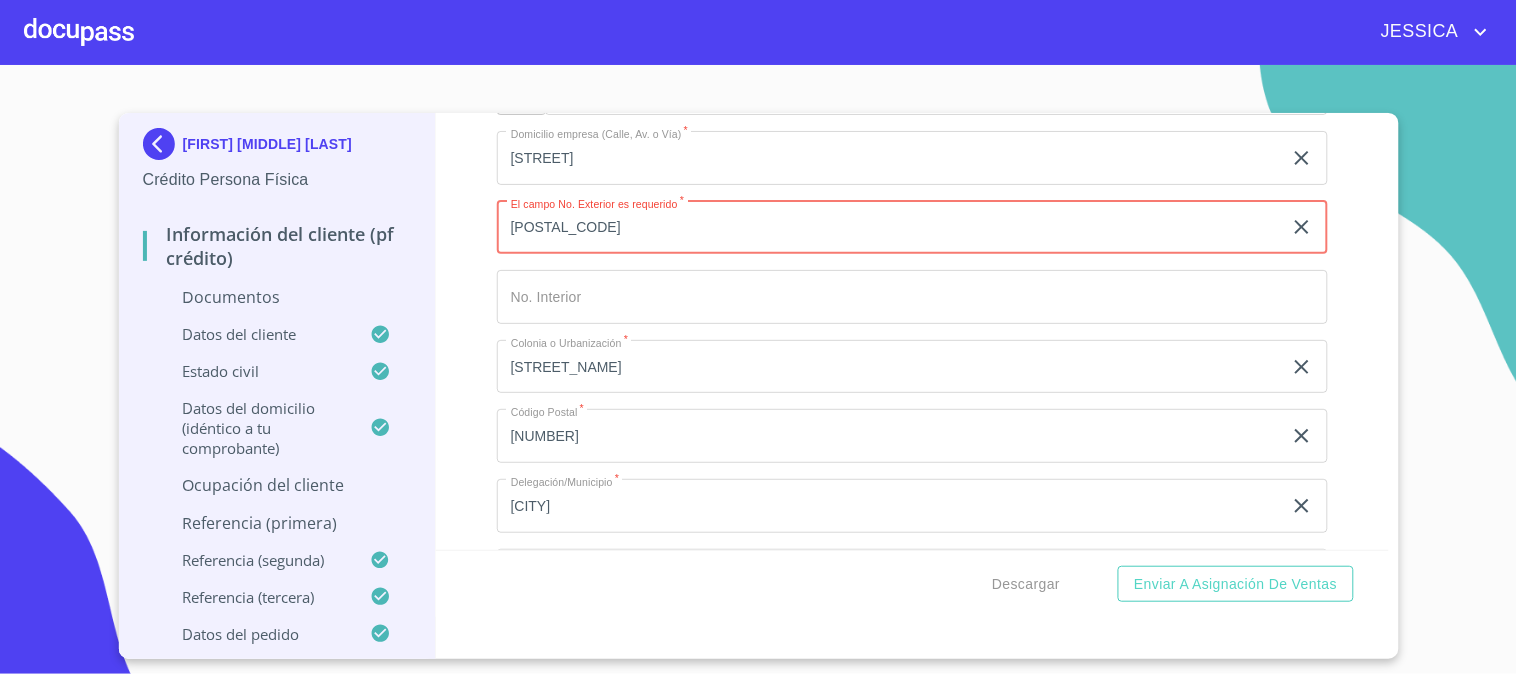 type on "[POSTAL_CODE]" 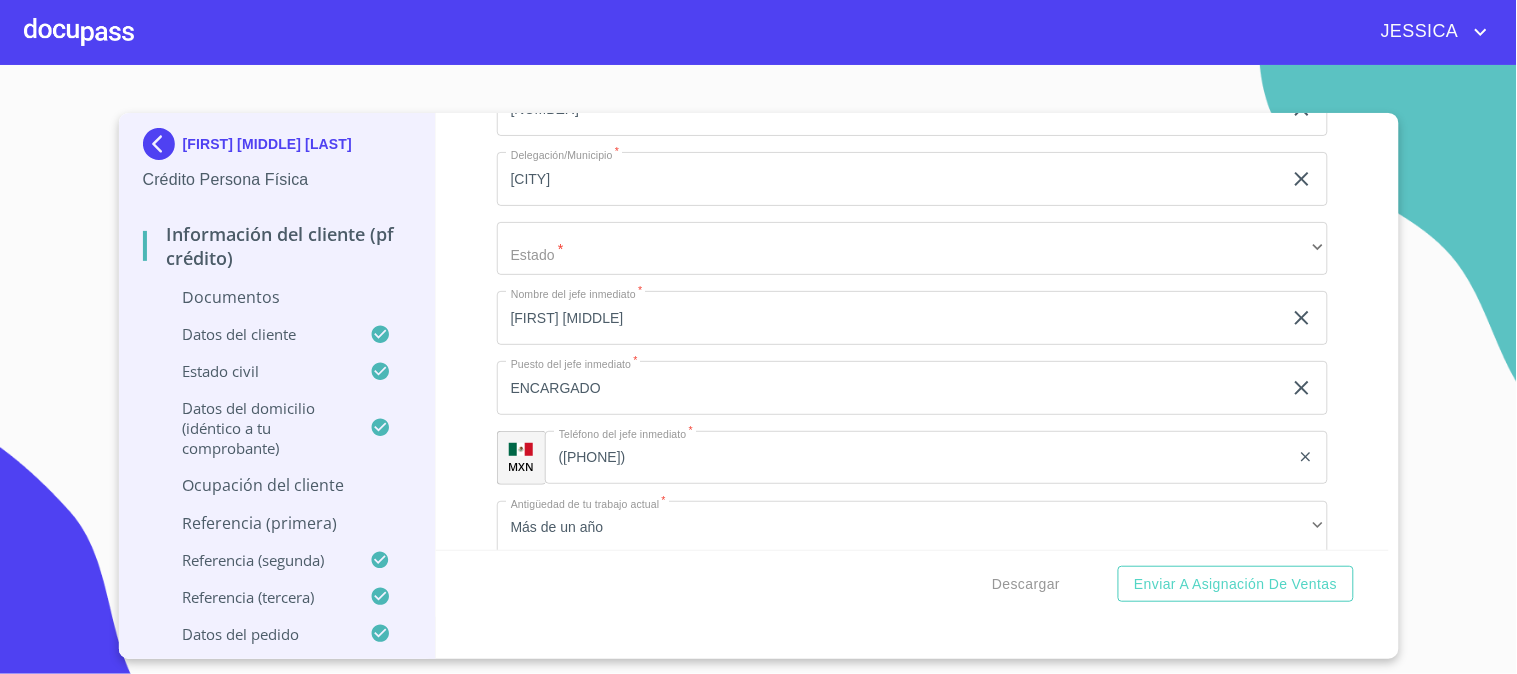 scroll, scrollTop: 7233, scrollLeft: 0, axis: vertical 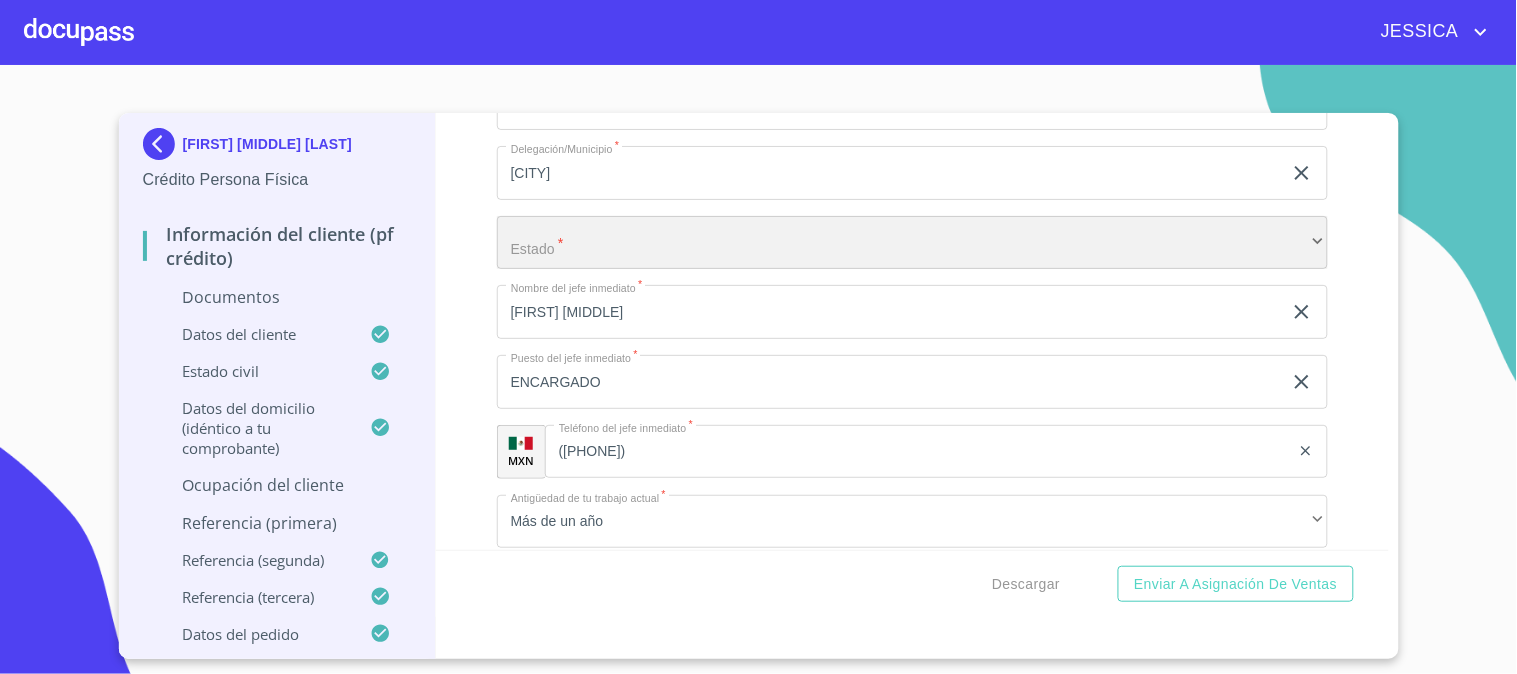 click on "​" at bounding box center [912, 243] 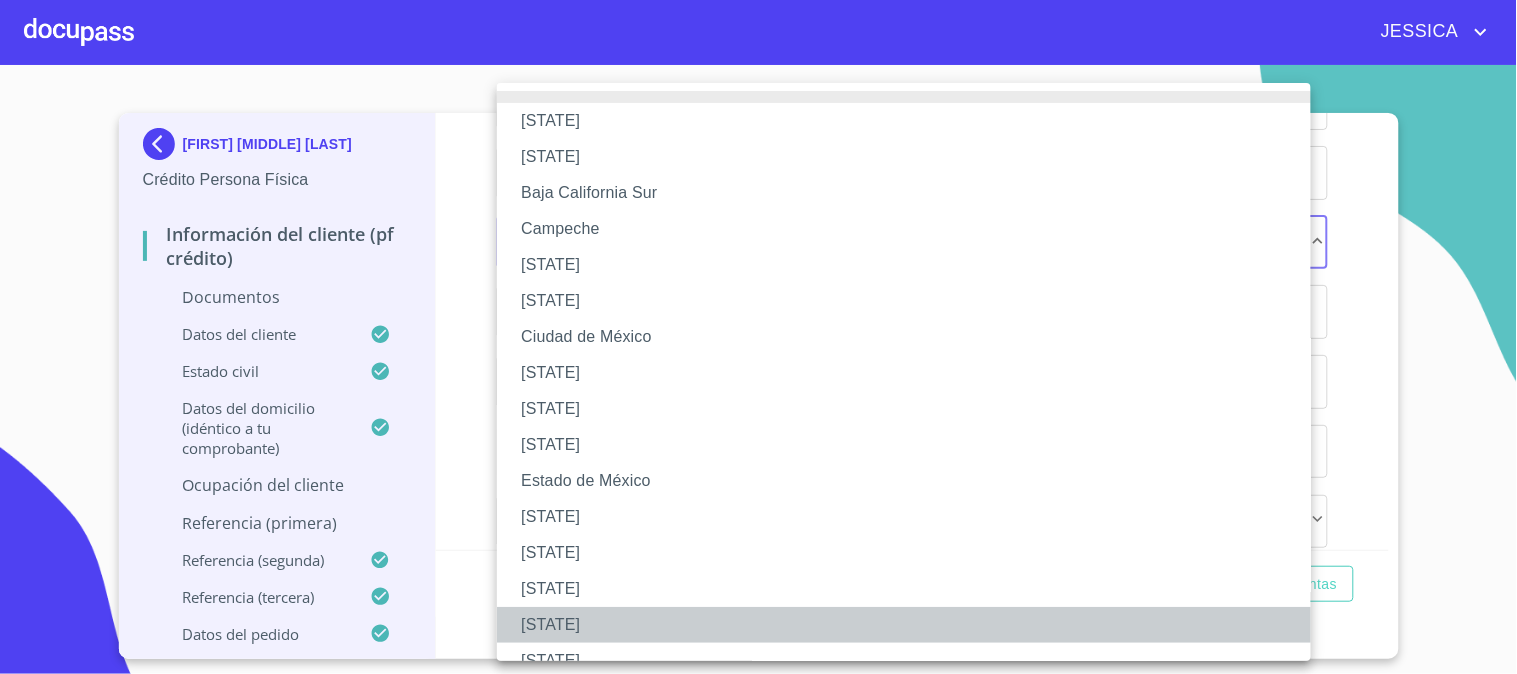 click on "[STATE]" at bounding box center [912, 625] 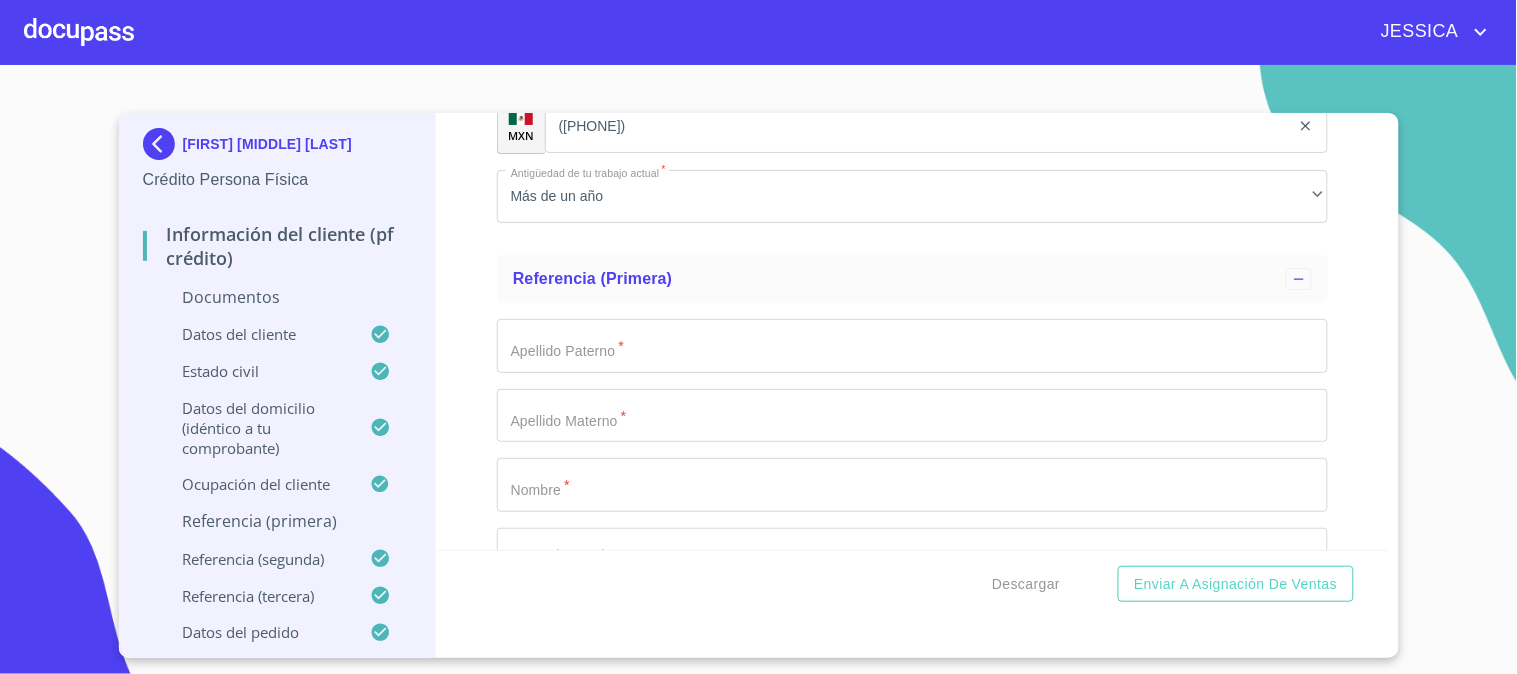 scroll, scrollTop: 7566, scrollLeft: 0, axis: vertical 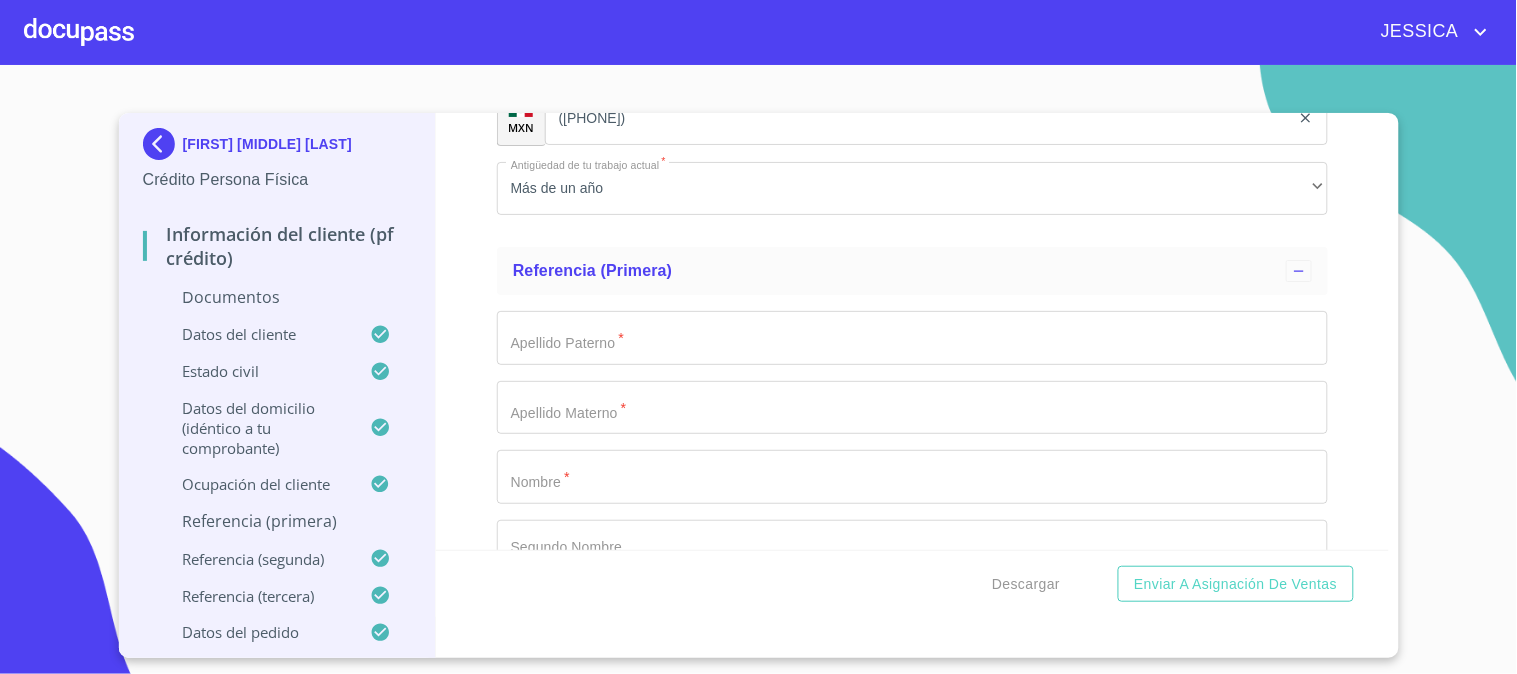 click on "Documento de identificación.   *" at bounding box center [889, -3255] 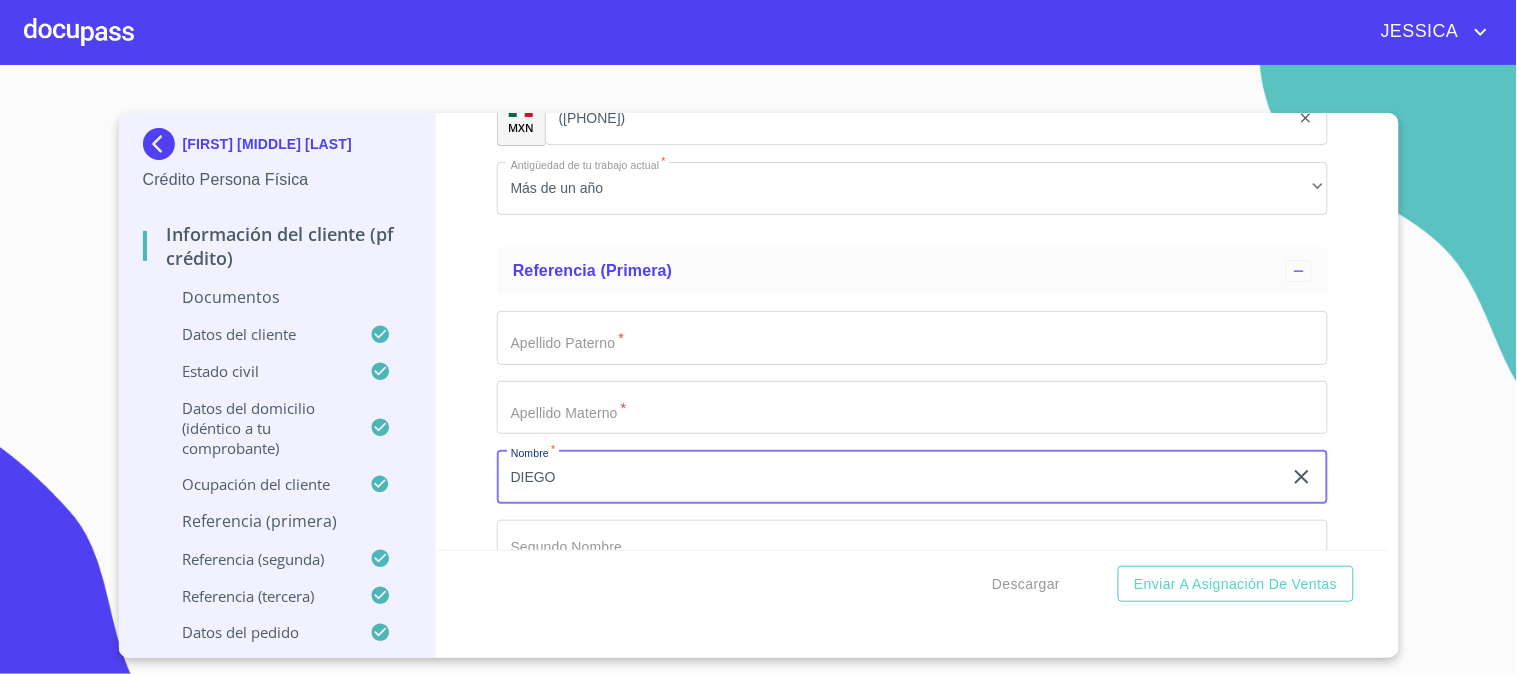 type on "DIEGO" 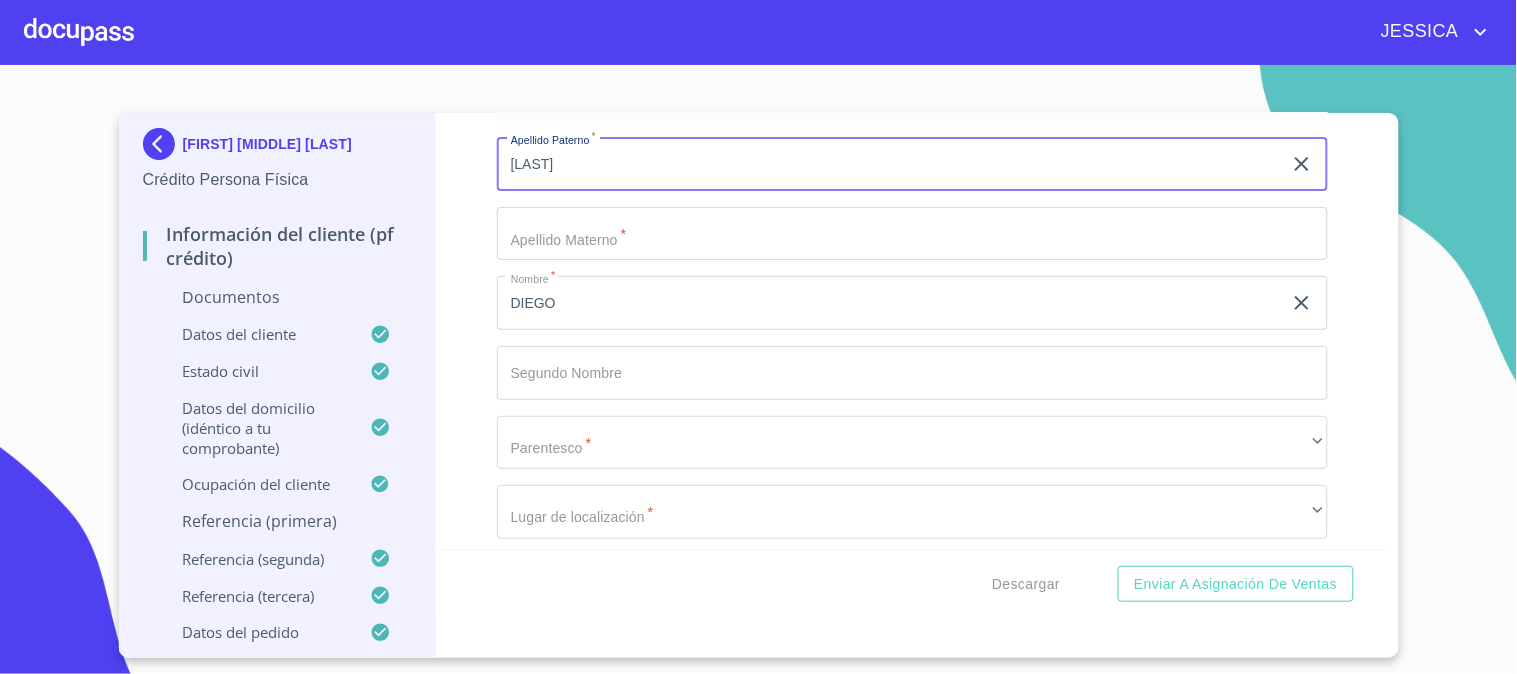 scroll, scrollTop: 7788, scrollLeft: 0, axis: vertical 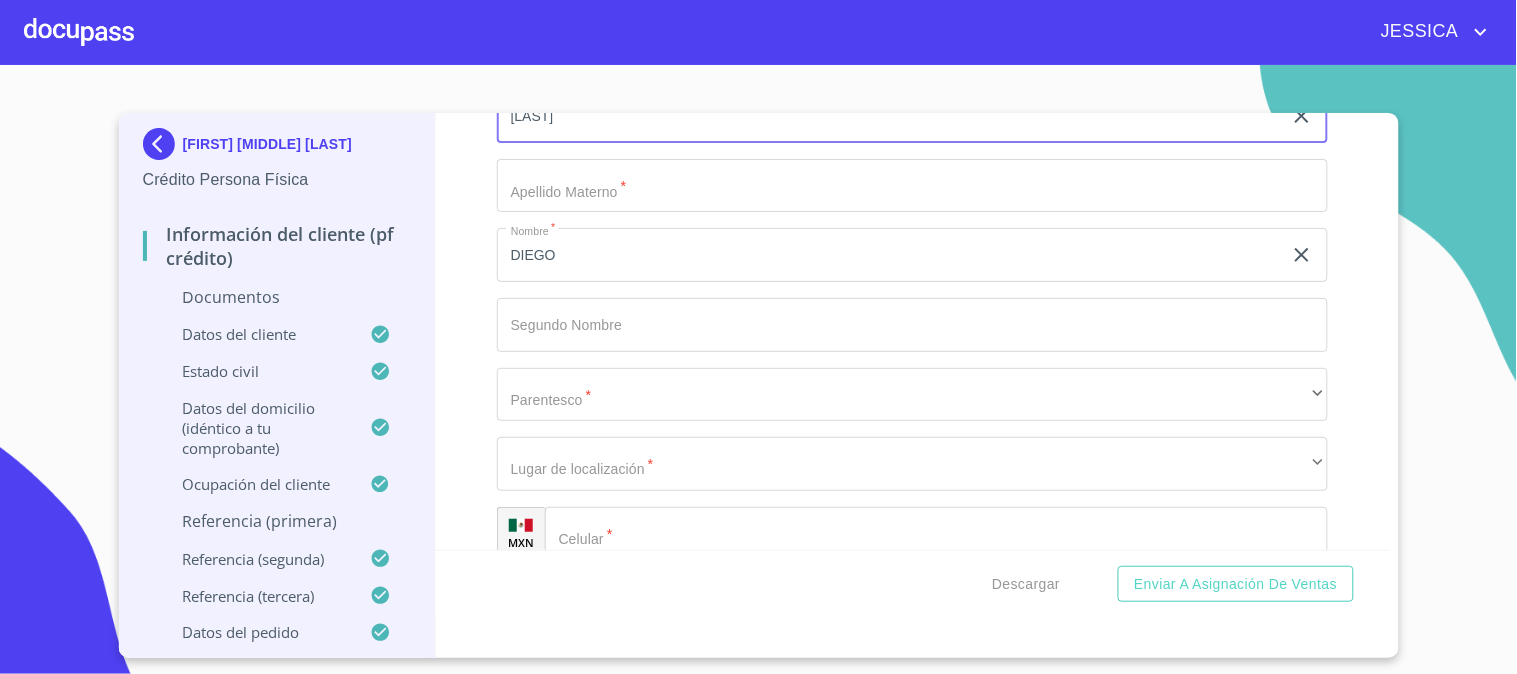 type on "[LAST]" 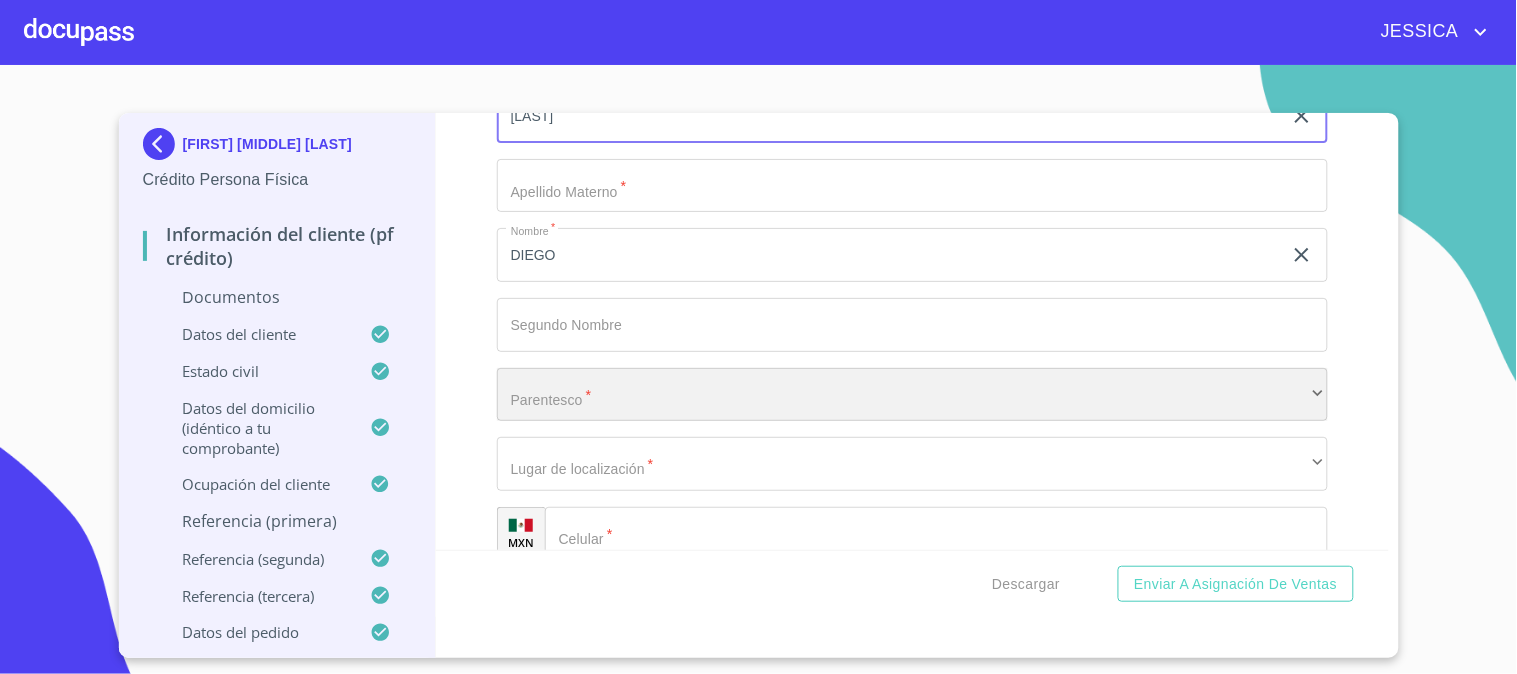click on "​" at bounding box center [912, 395] 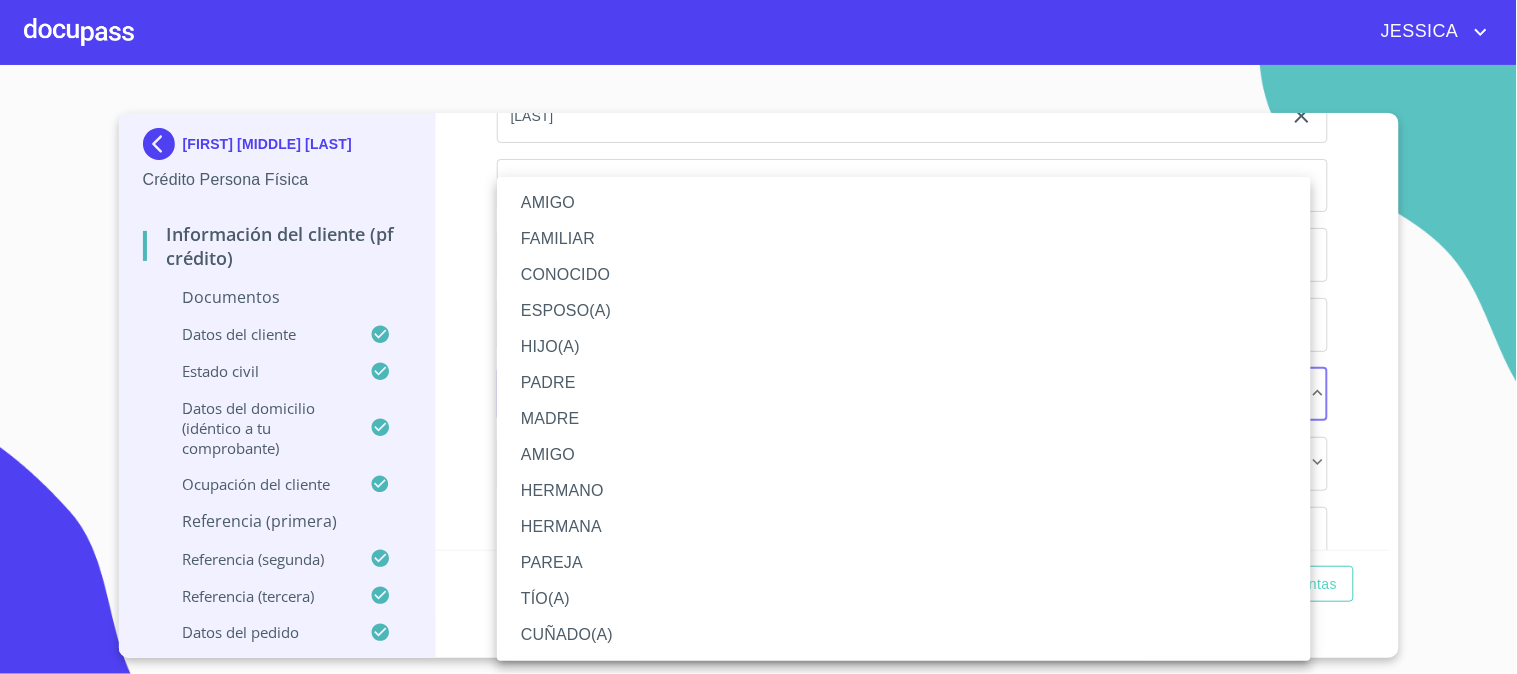 click on "CONOCIDO" at bounding box center (904, 275) 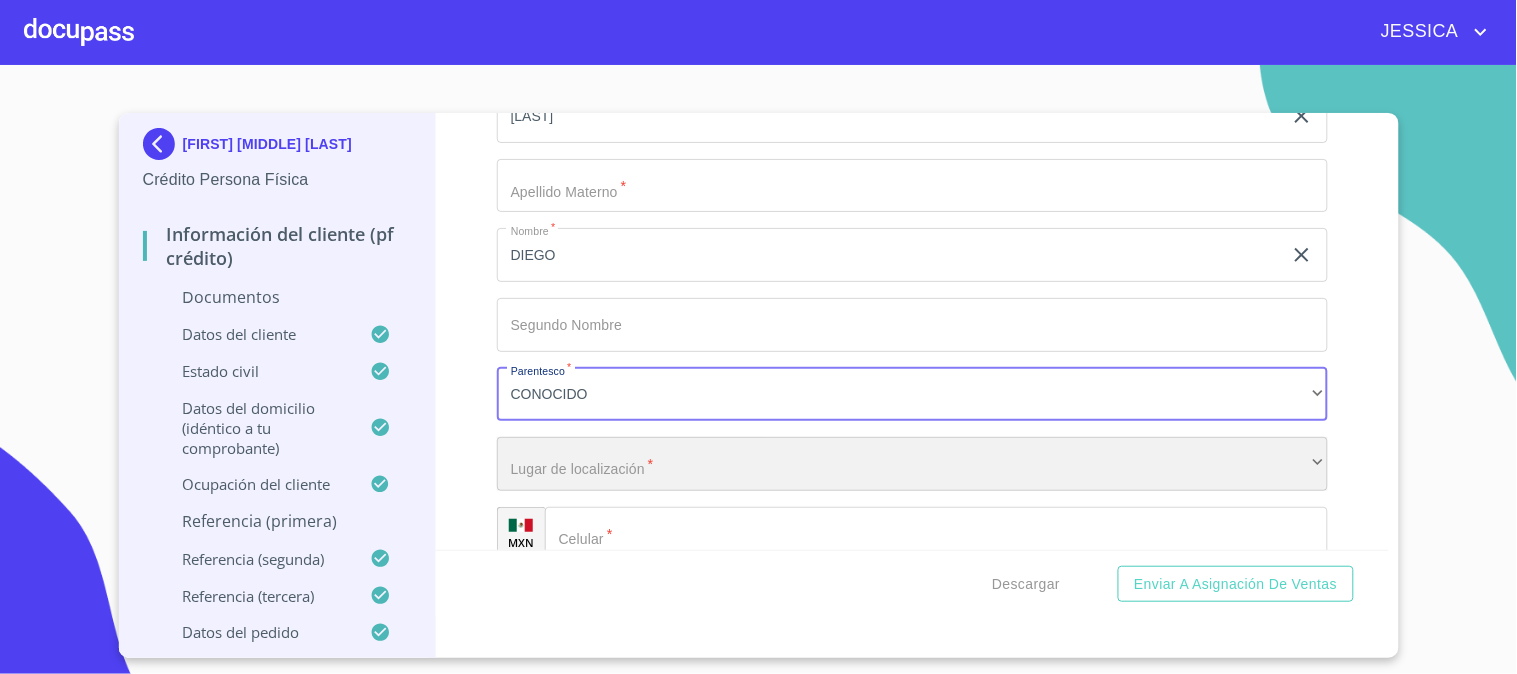 click on "​" at bounding box center (912, 464) 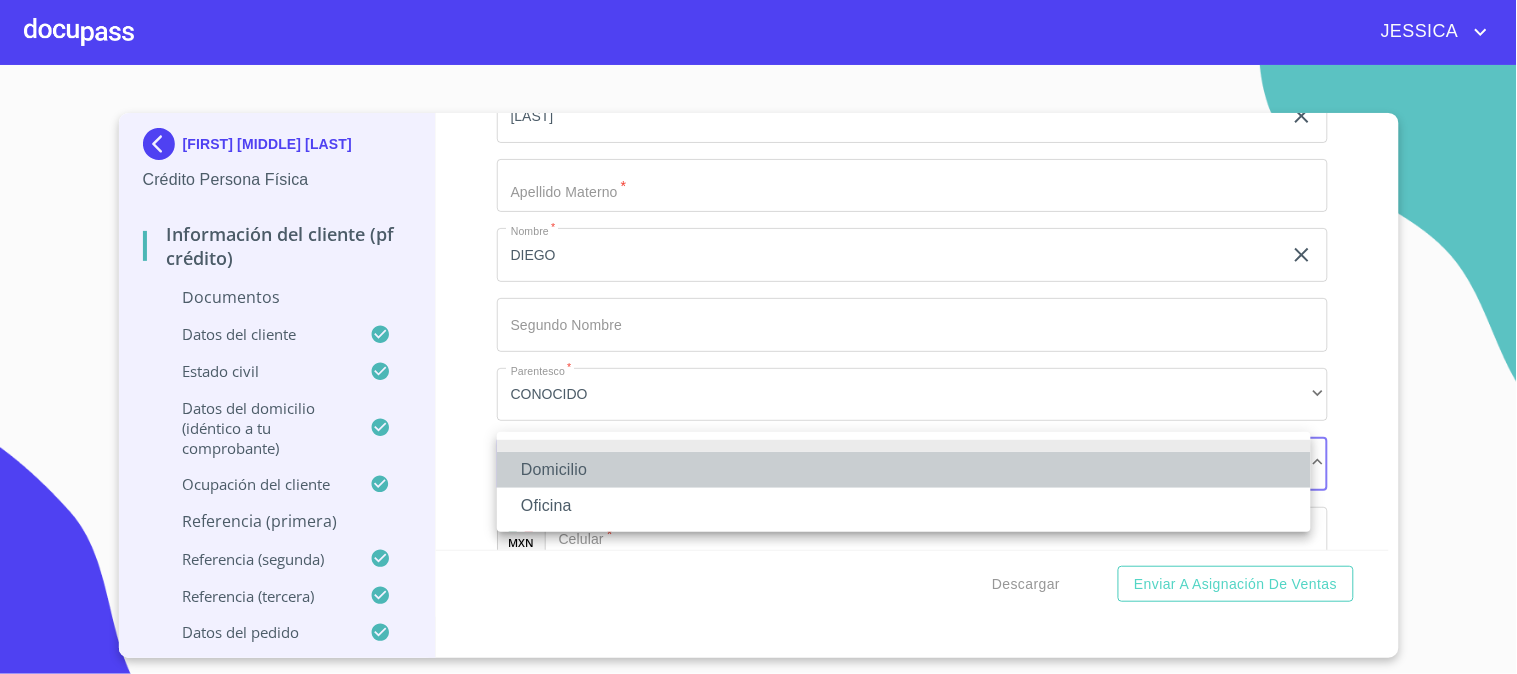 click on "Domicilio" at bounding box center (904, 470) 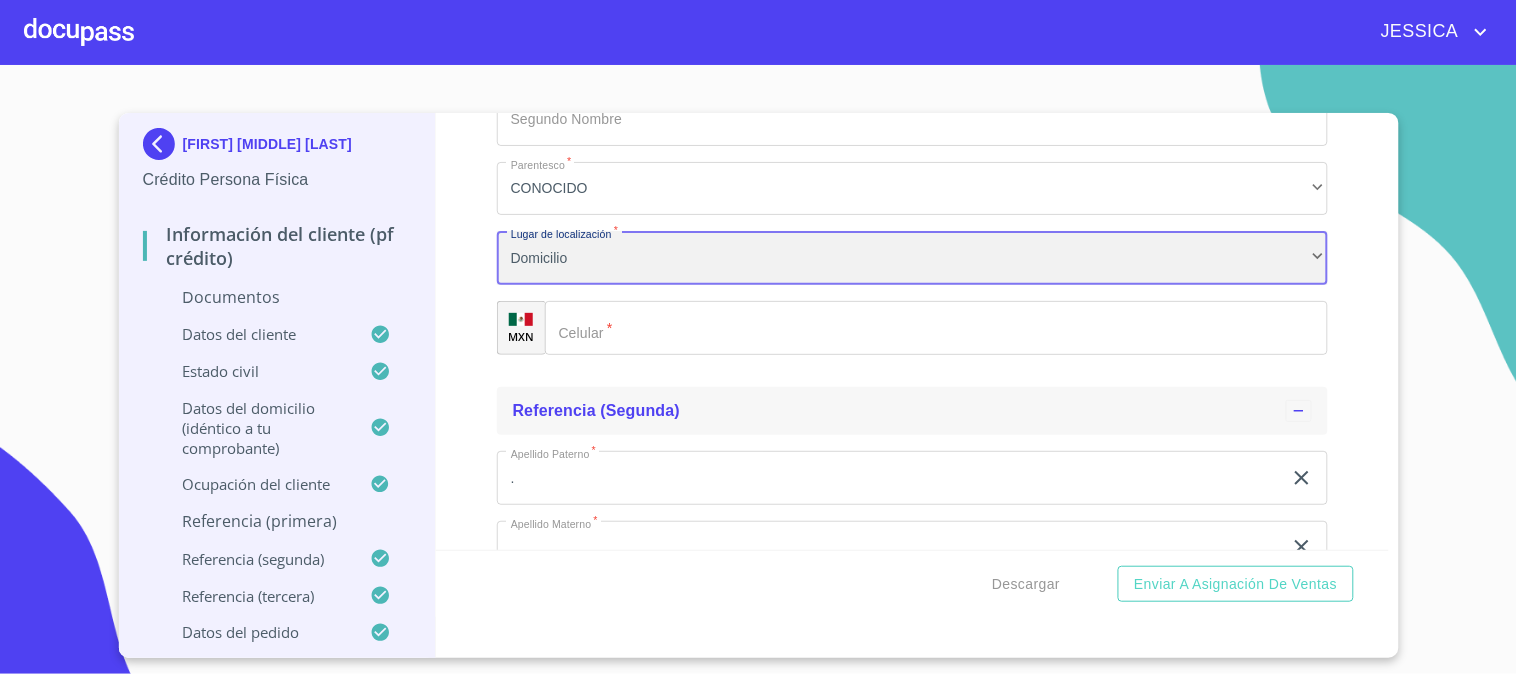 scroll, scrollTop: 8011, scrollLeft: 0, axis: vertical 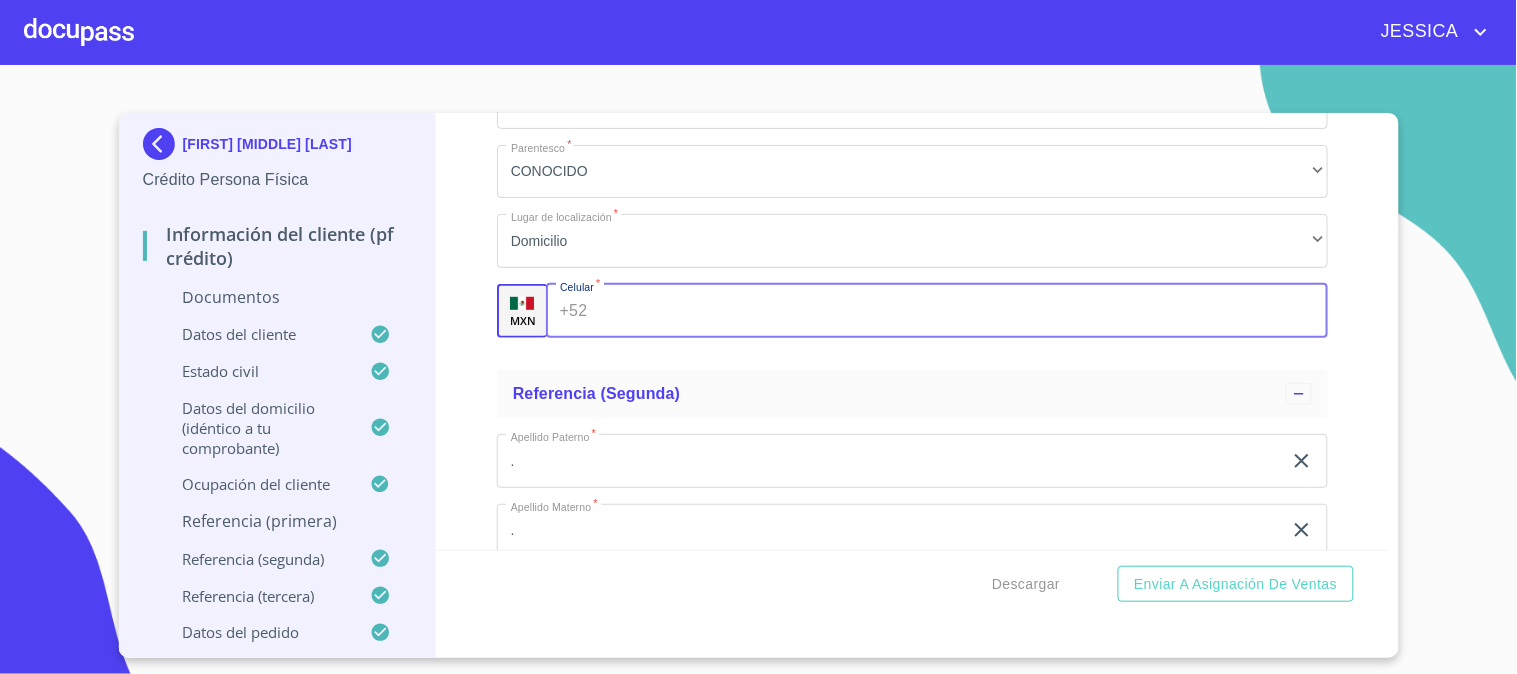 click on "Documento de identificación.   *" at bounding box center [961, 311] 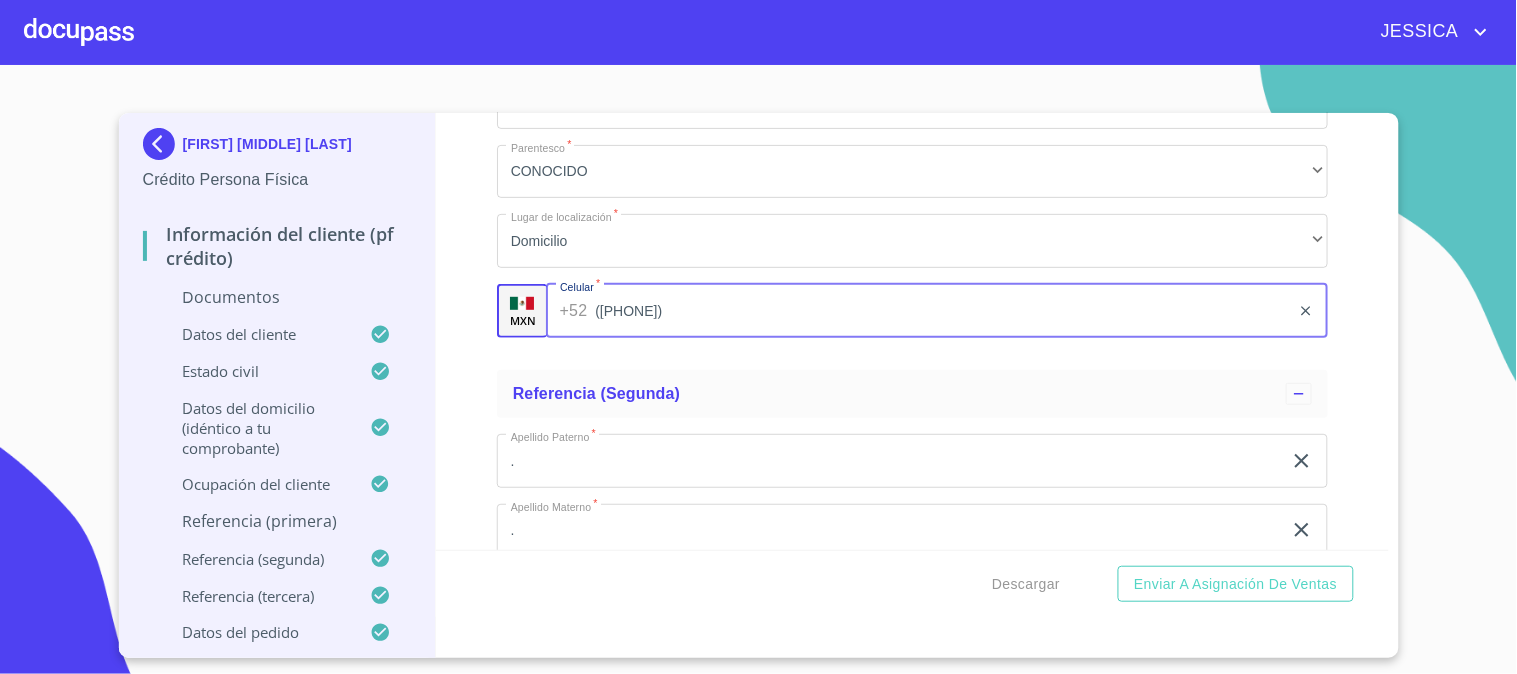 type on "([PHONE])" 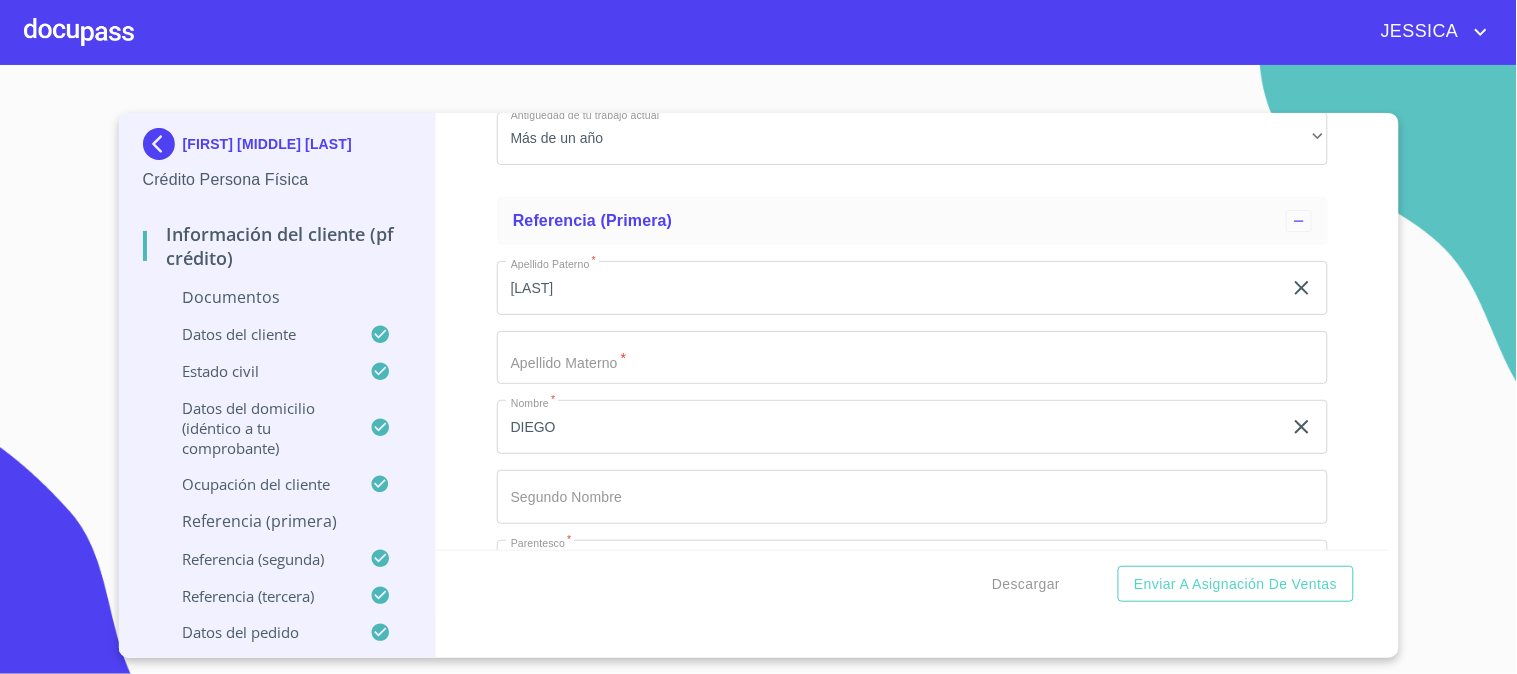 scroll, scrollTop: 7566, scrollLeft: 0, axis: vertical 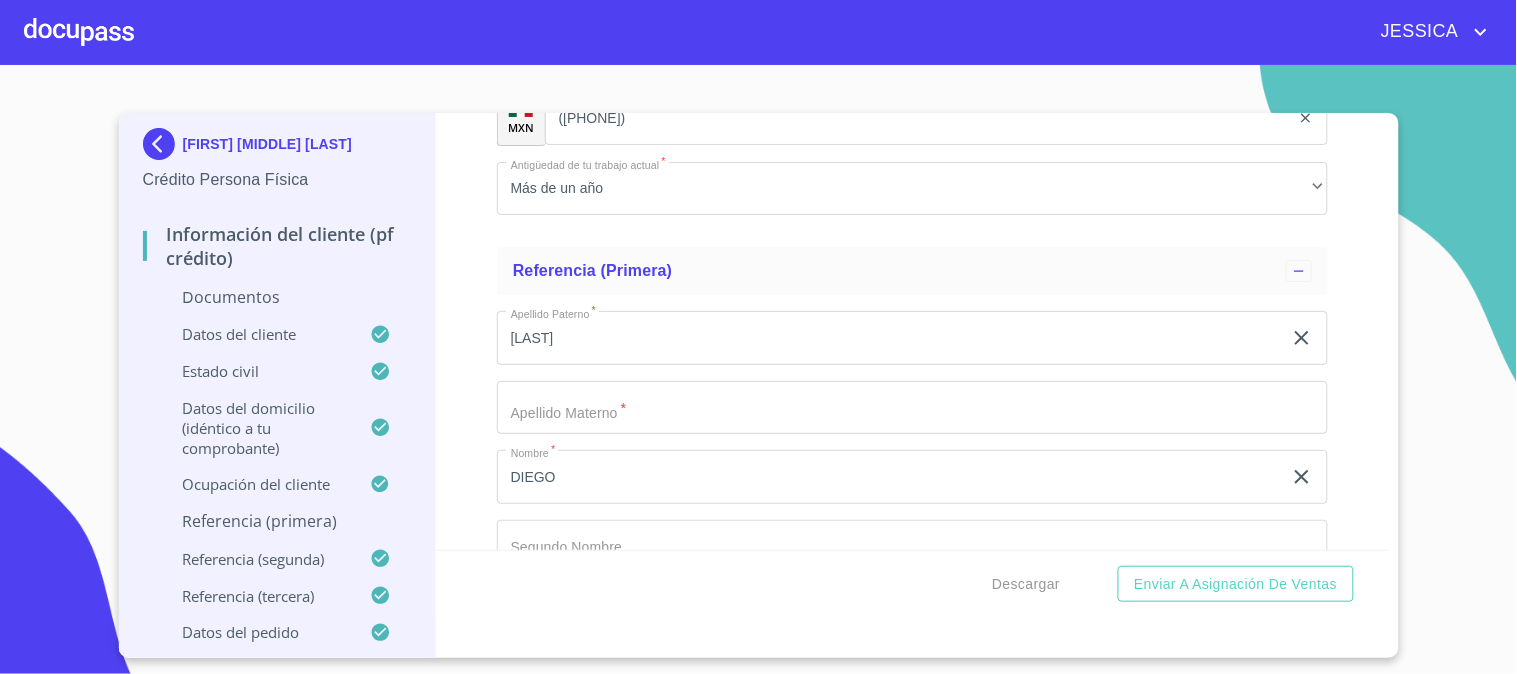 click on "Documento de identificación.   *" at bounding box center [889, -3255] 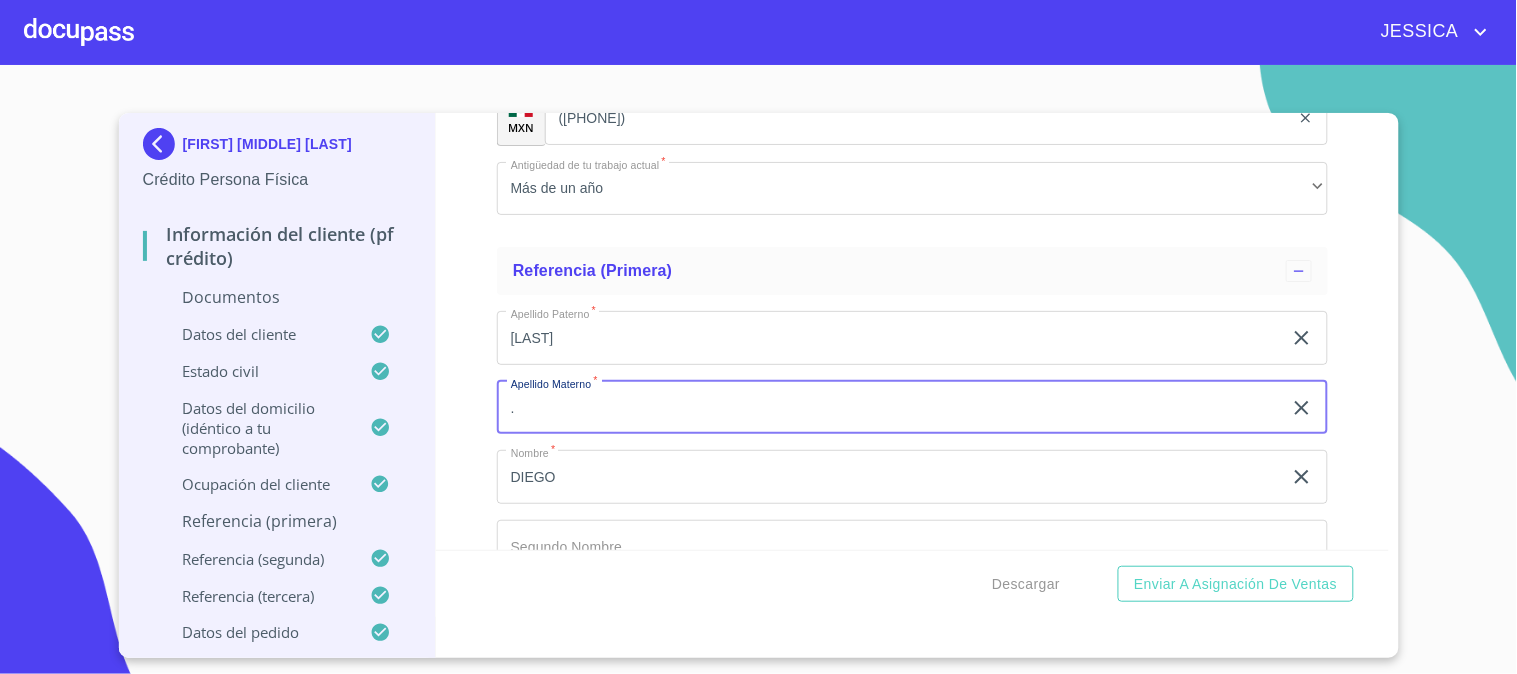type on "." 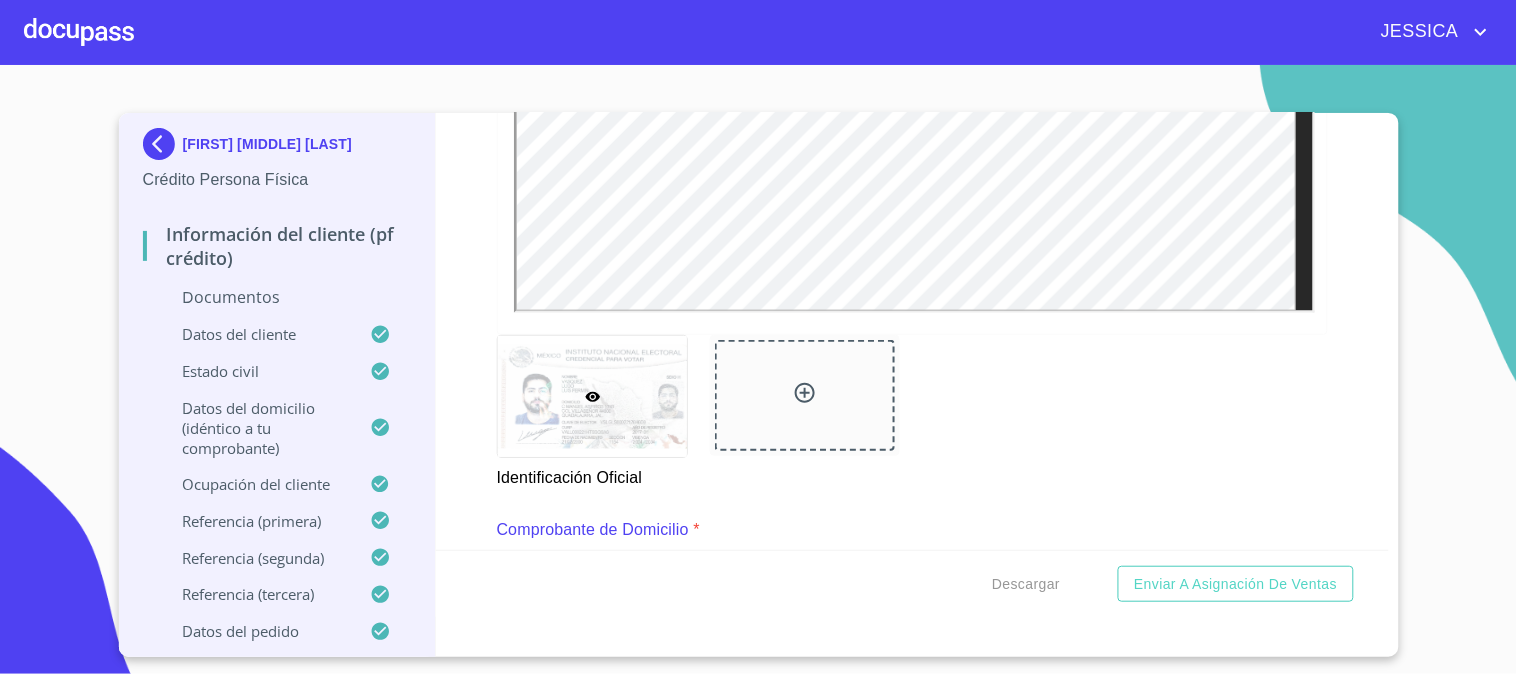 scroll, scrollTop: 888, scrollLeft: 0, axis: vertical 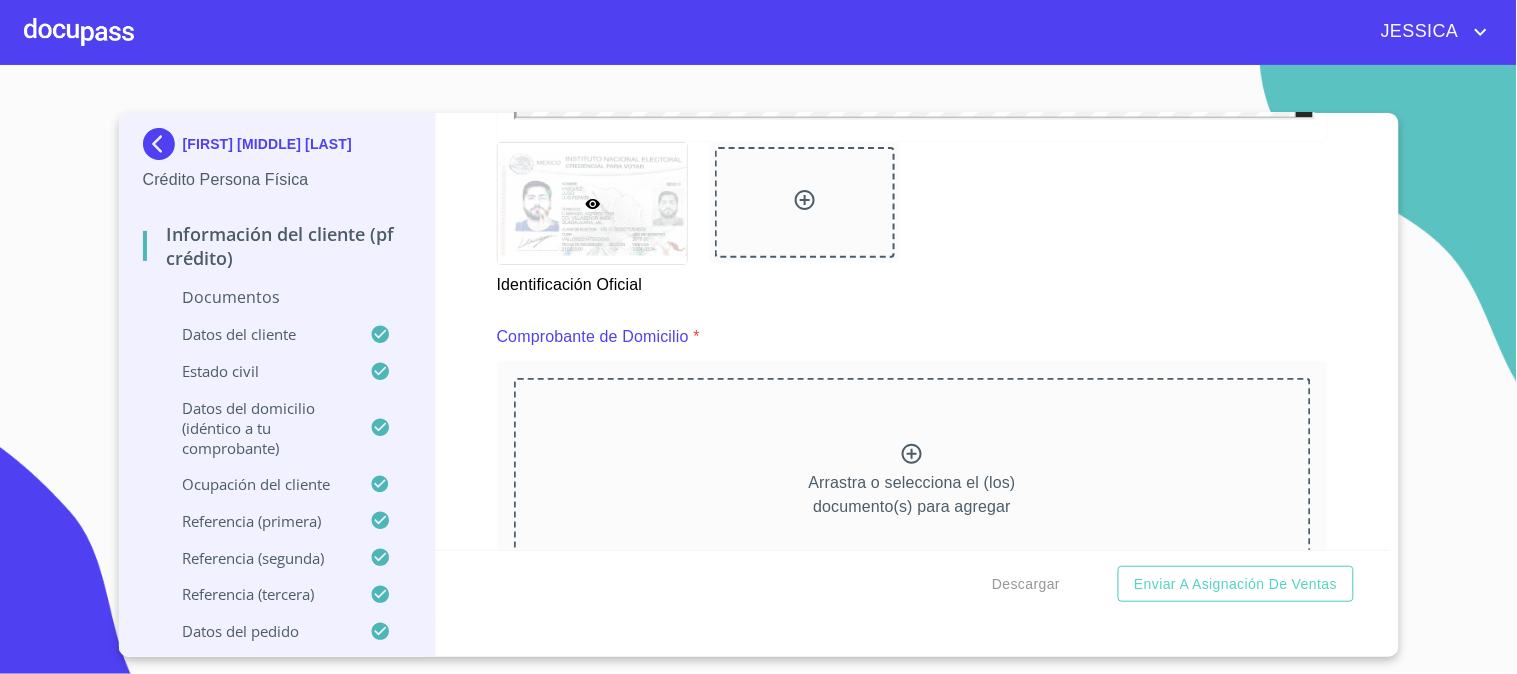 click at bounding box center (805, 202) 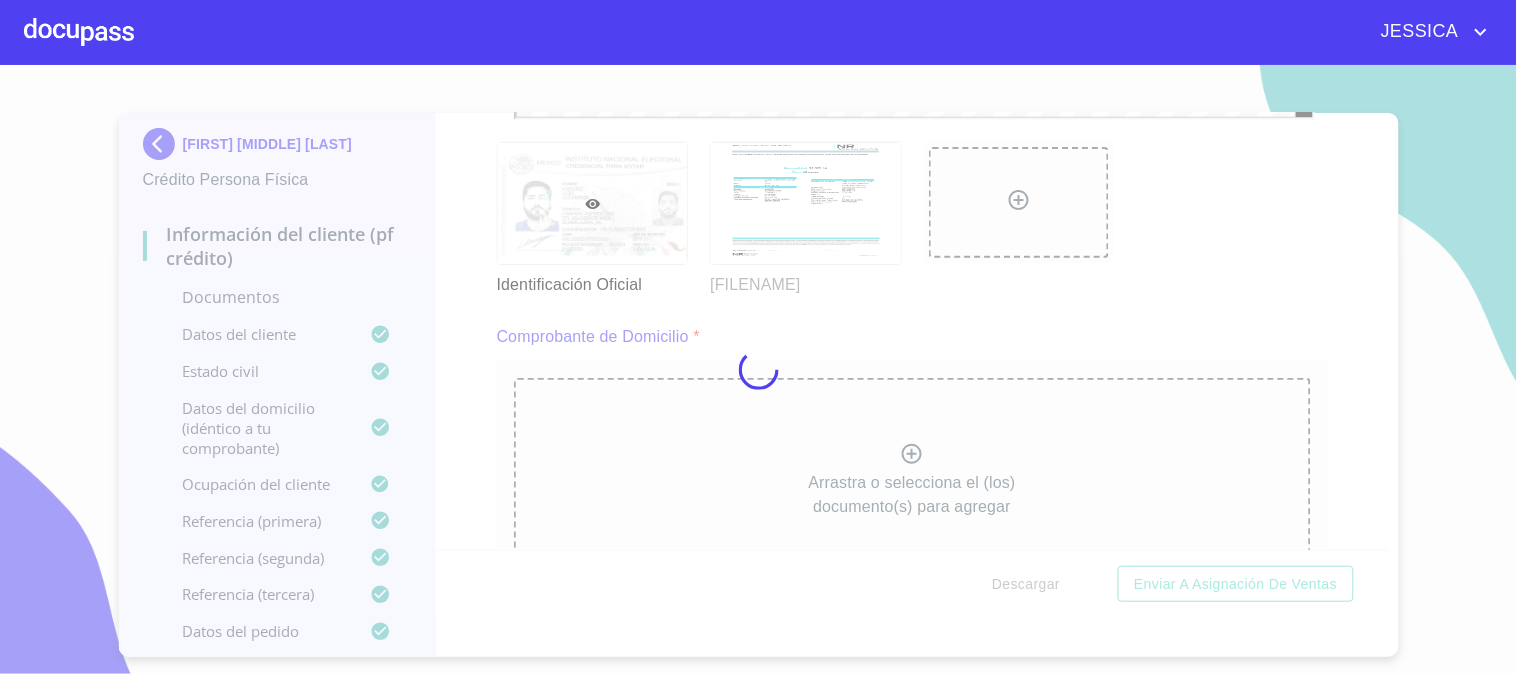 click at bounding box center [758, 369] 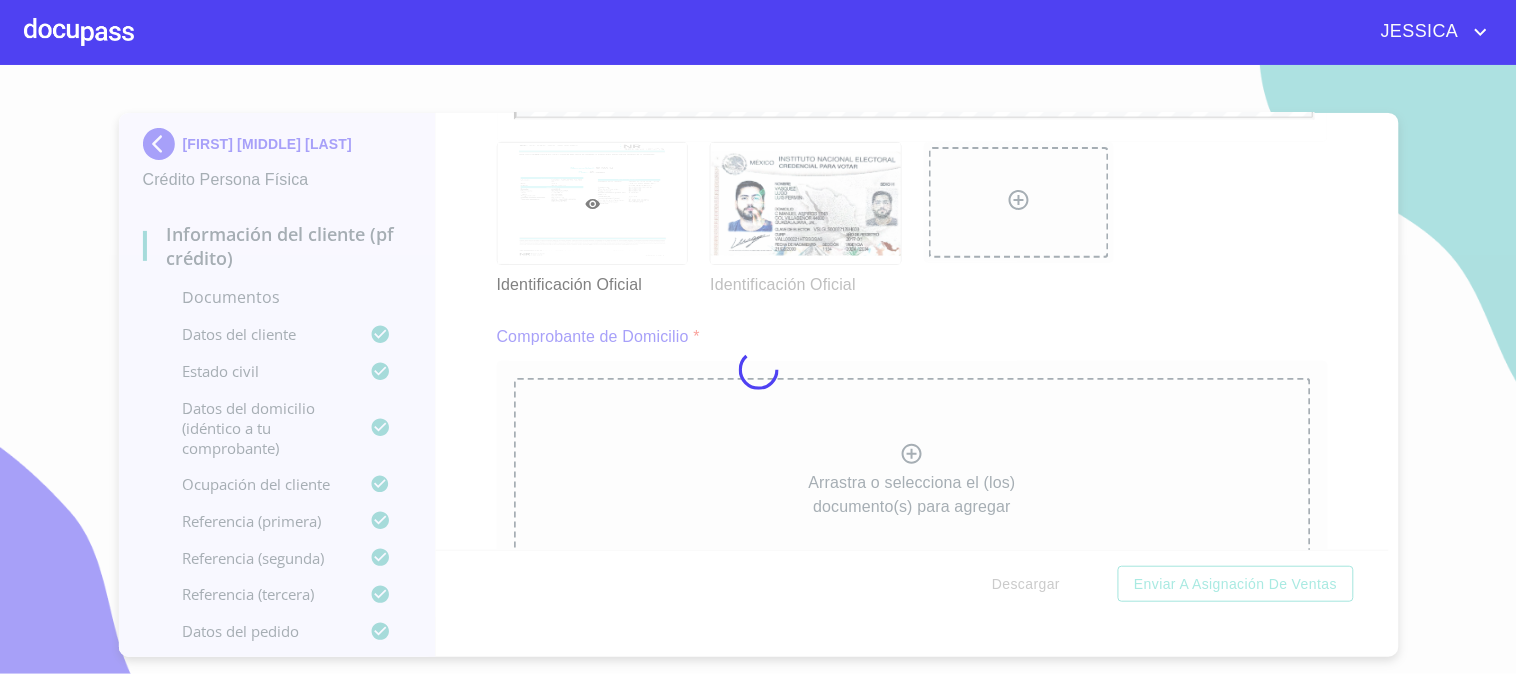 scroll, scrollTop: 0, scrollLeft: 0, axis: both 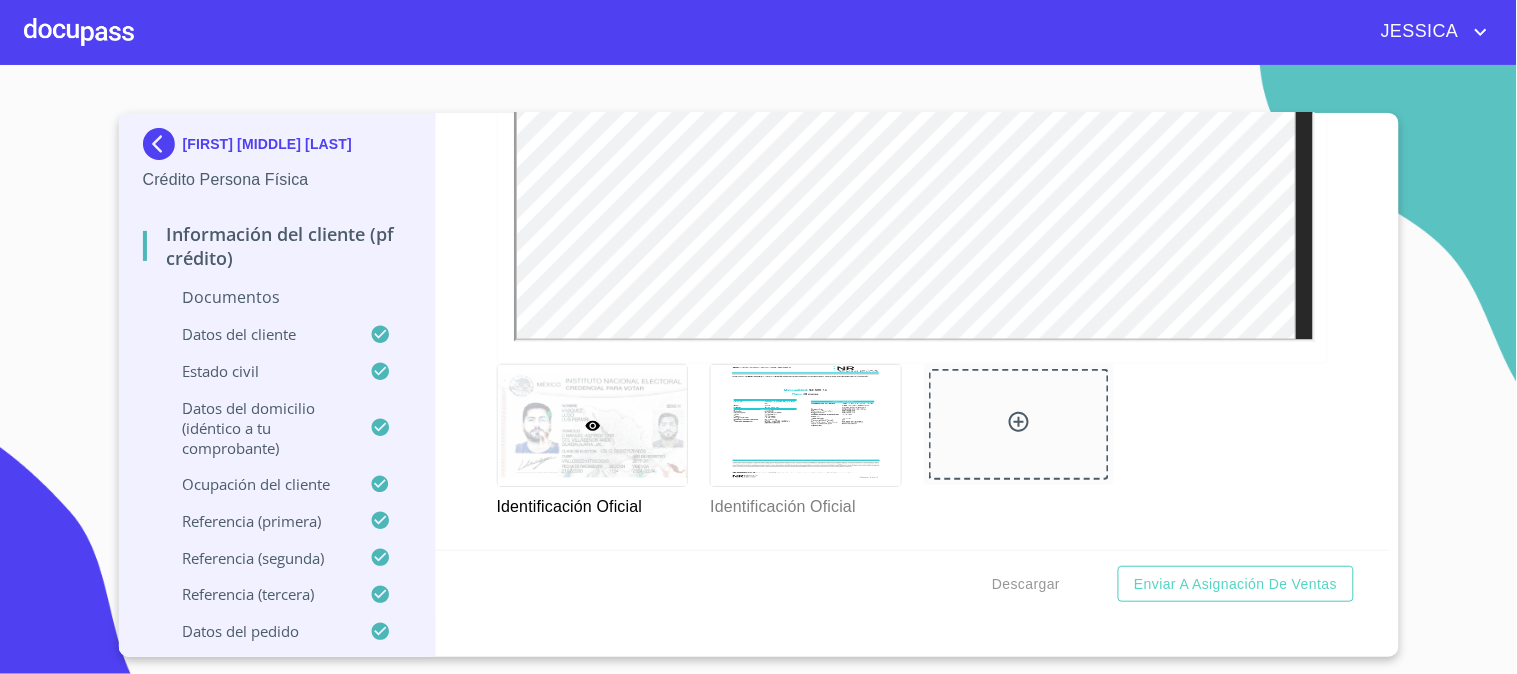click on "Identificación Oficial Identificación Oficial" at bounding box center [912, 441] 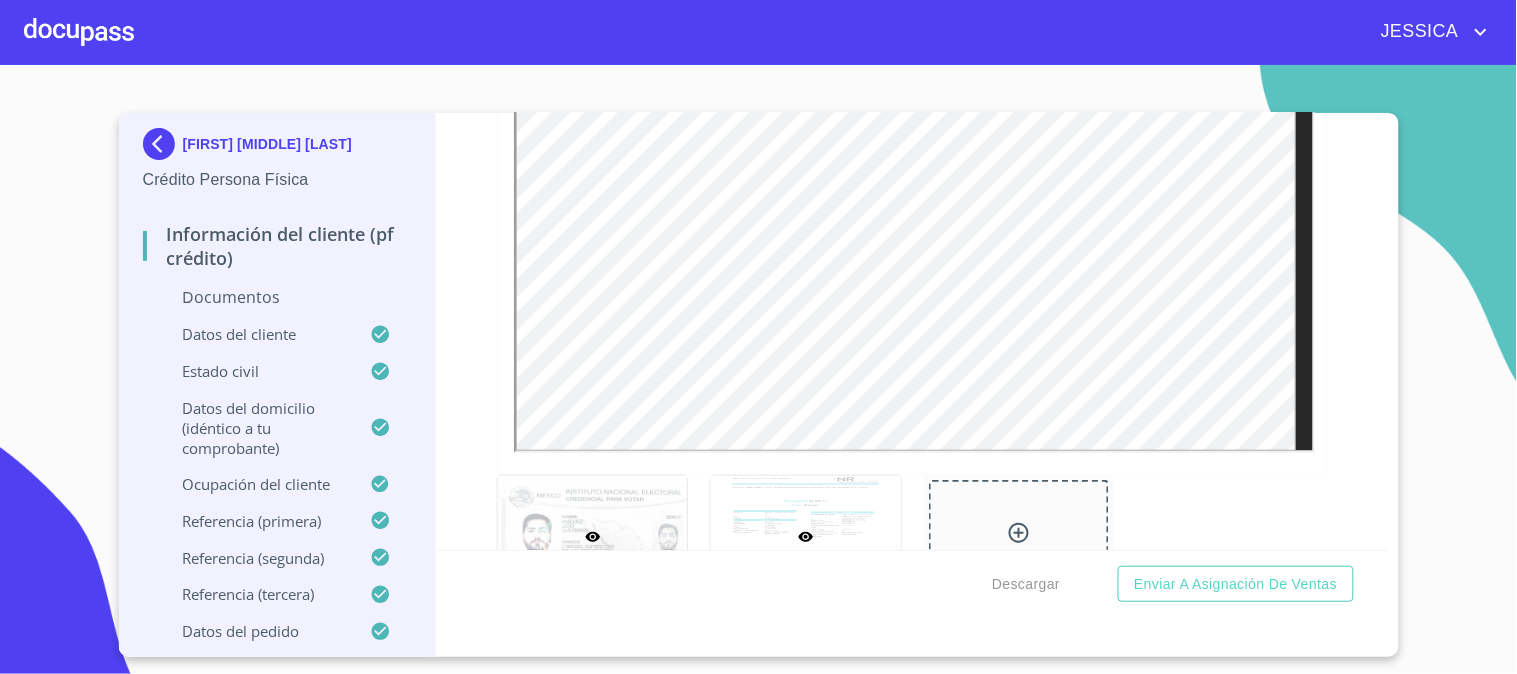 click at bounding box center [806, 536] 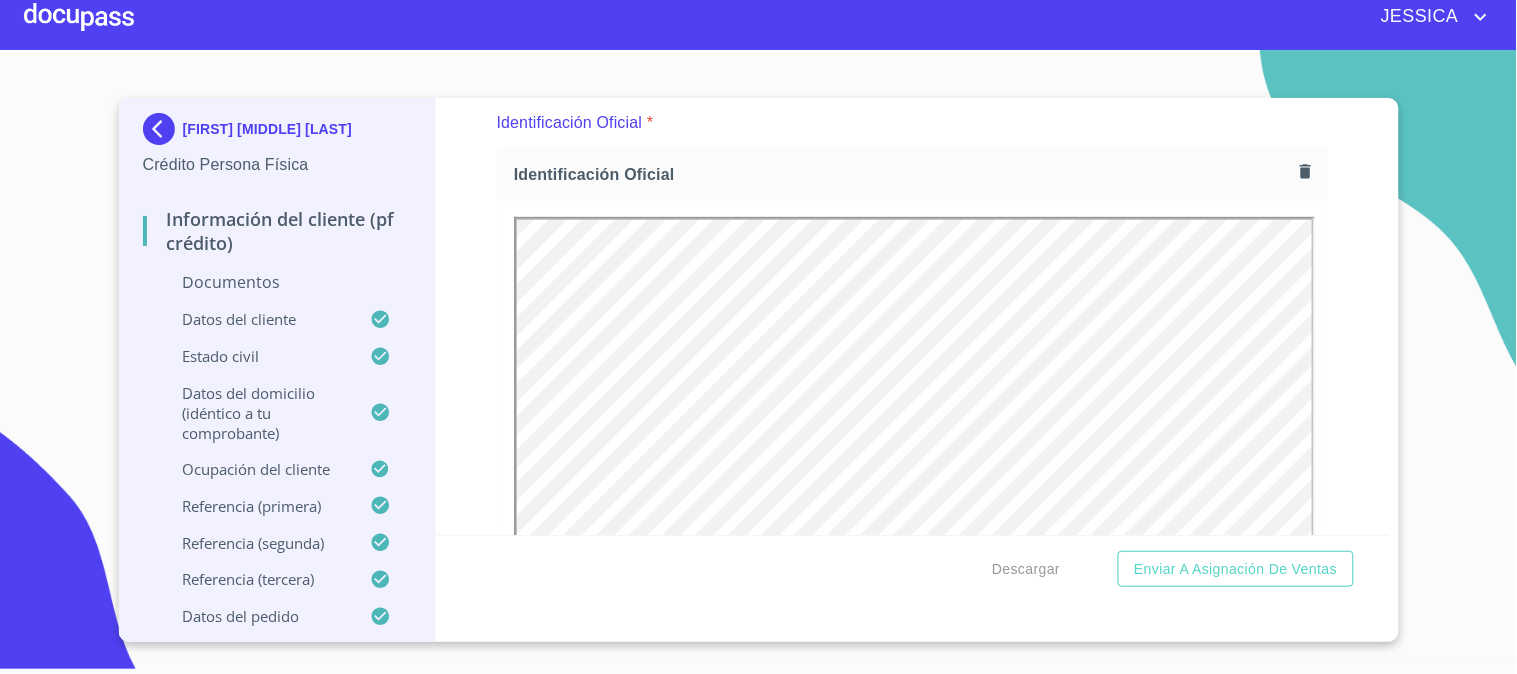 scroll, scrollTop: 0, scrollLeft: 0, axis: both 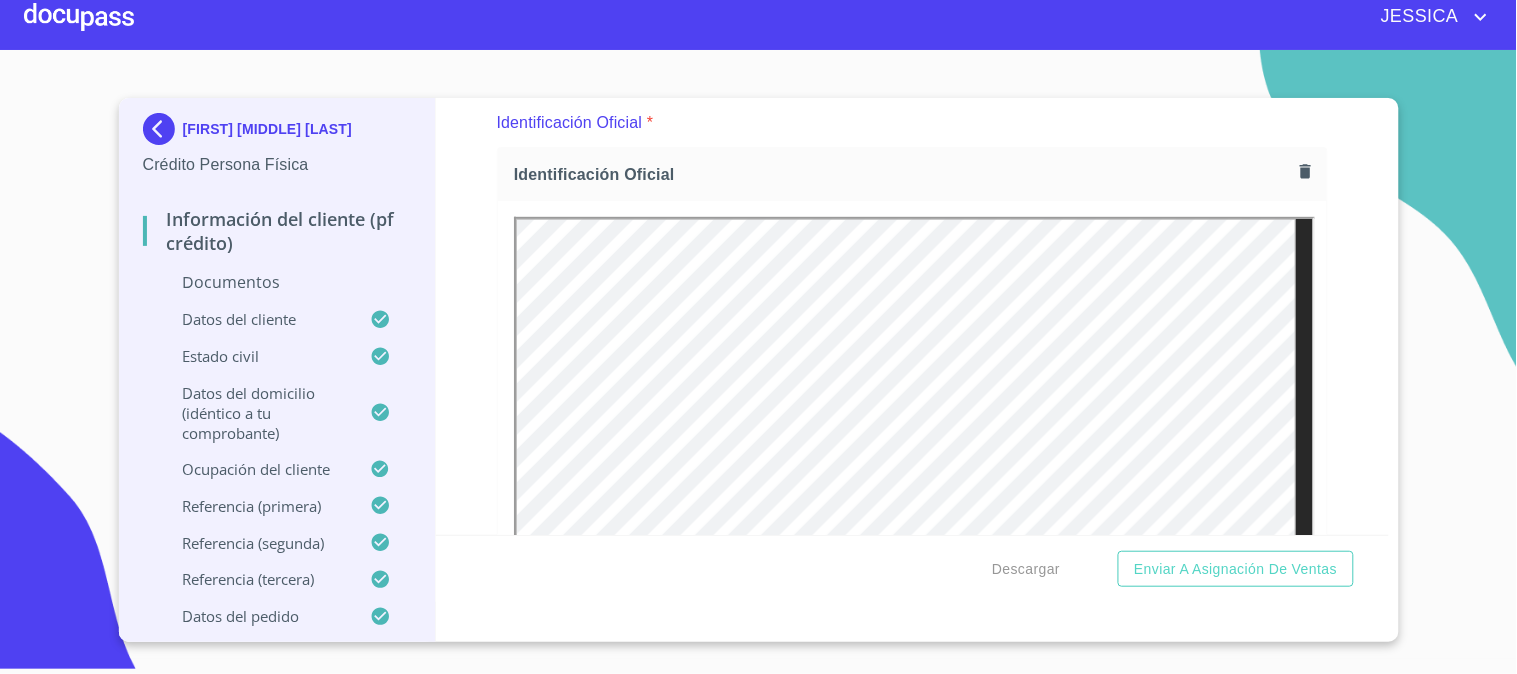 click on "Información del cliente (PF crédito)   Documentos Documento de identificación.   * INE ​ Identificación Oficial * Identificación Oficial Identificación Oficial Identificación Oficial Comprobante de Domicilio * Arrastra o selecciona el (los) documento(s) para agregar Fuente de ingresos   * Empleado S. Privado/S. Público ​ Comprobante de Ingresos mes 1 * Arrastra o selecciona el (los) documento(s) para agregar Comprobante de Ingresos mes 2 Arrastra o selecciona el (los) documento(s) para agregar Comprobante de Ingresos mes 3 Arrastra o selecciona el (los) documento(s) para agregar CURP * CURP CURP Constancia de situación fiscal Constancia de situación fiscal Constancia de situación fiscal Datos del cliente Apellido Paterno   * VASQUEZ ​ Apellido Materno   * LUGO ​ Primer nombre   * LUIS ​ Segundo Nombre FERMIN ​ Fecha de nacimiento * [DATE] ​ RFC   * VALL000221KD0 ​ CURP   * VALL000221HTSSGSA6 ​ ID de Identificación [NUMBER] ​ Nacionalidad   *" at bounding box center [912, 316] 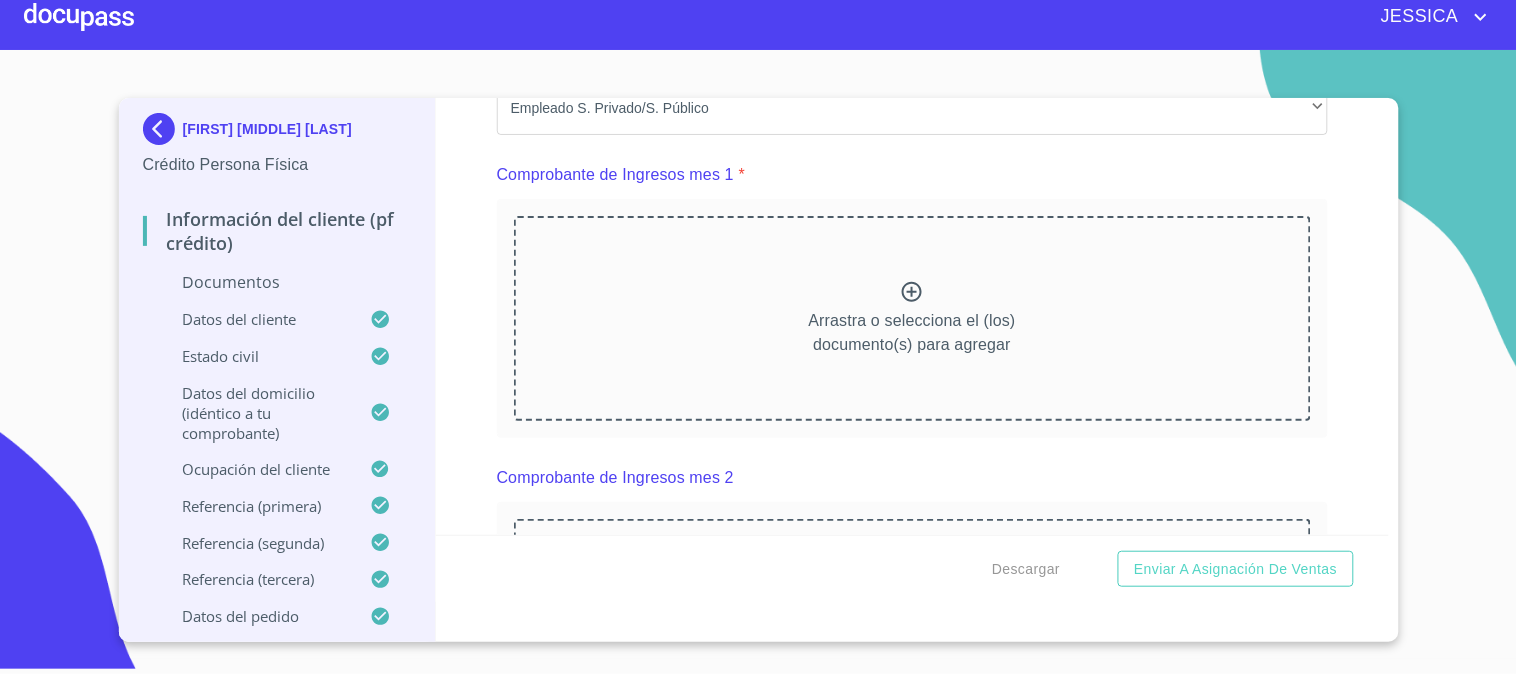 scroll, scrollTop: 1461, scrollLeft: 0, axis: vertical 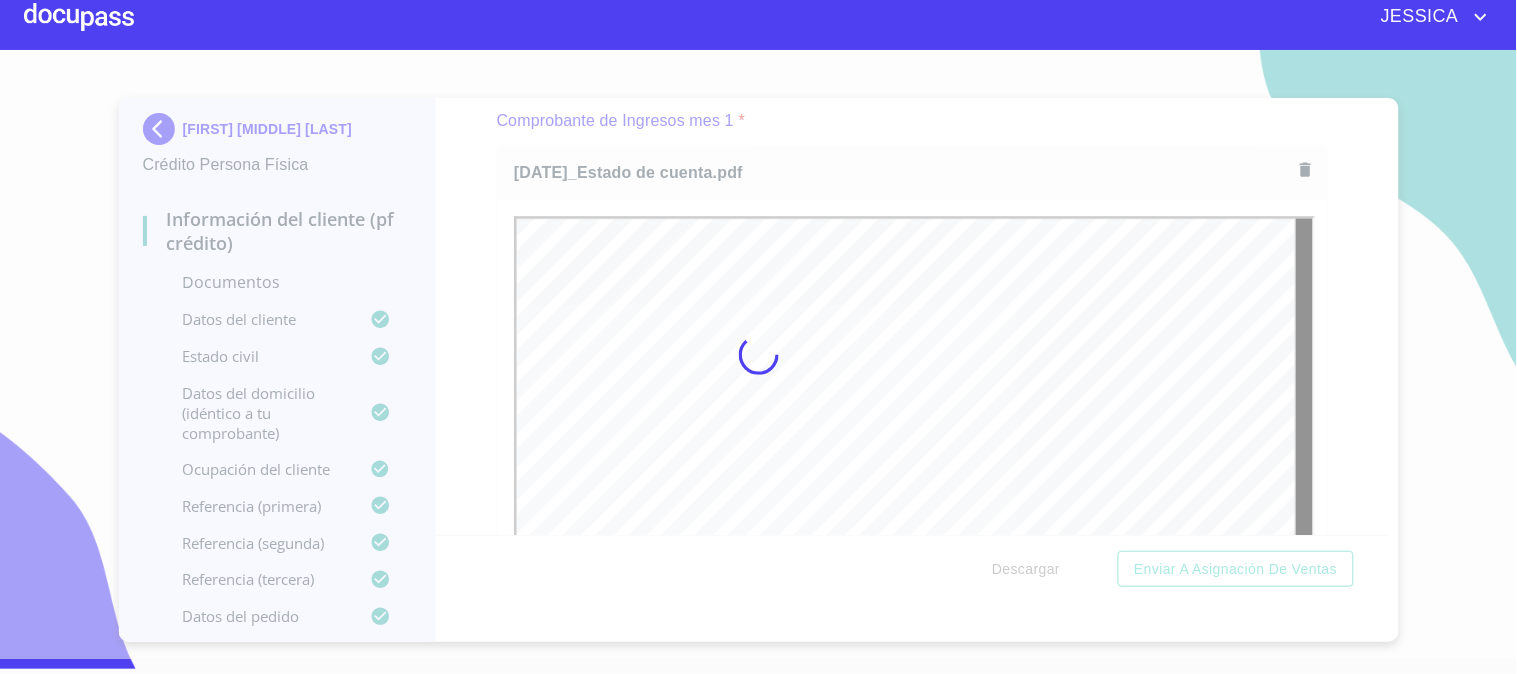 click at bounding box center [758, 354] 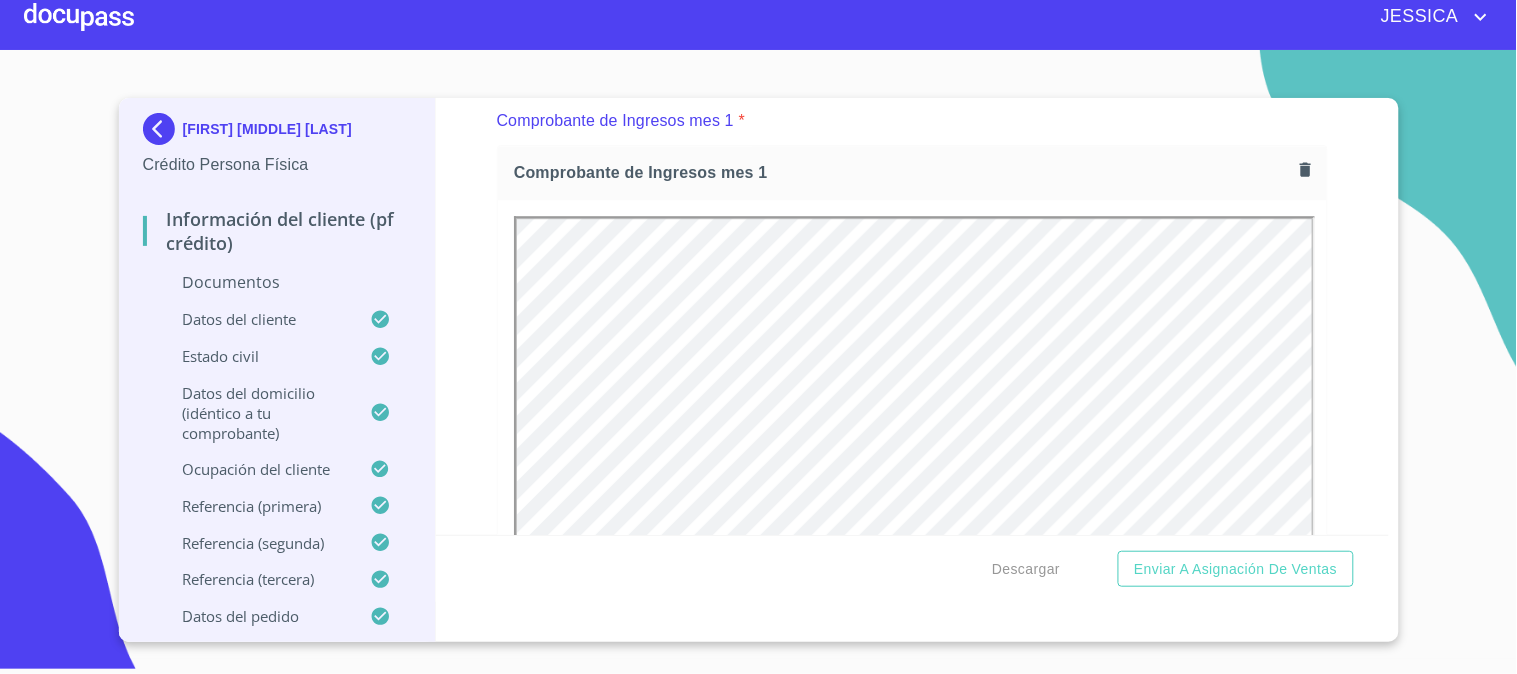 scroll, scrollTop: 0, scrollLeft: 0, axis: both 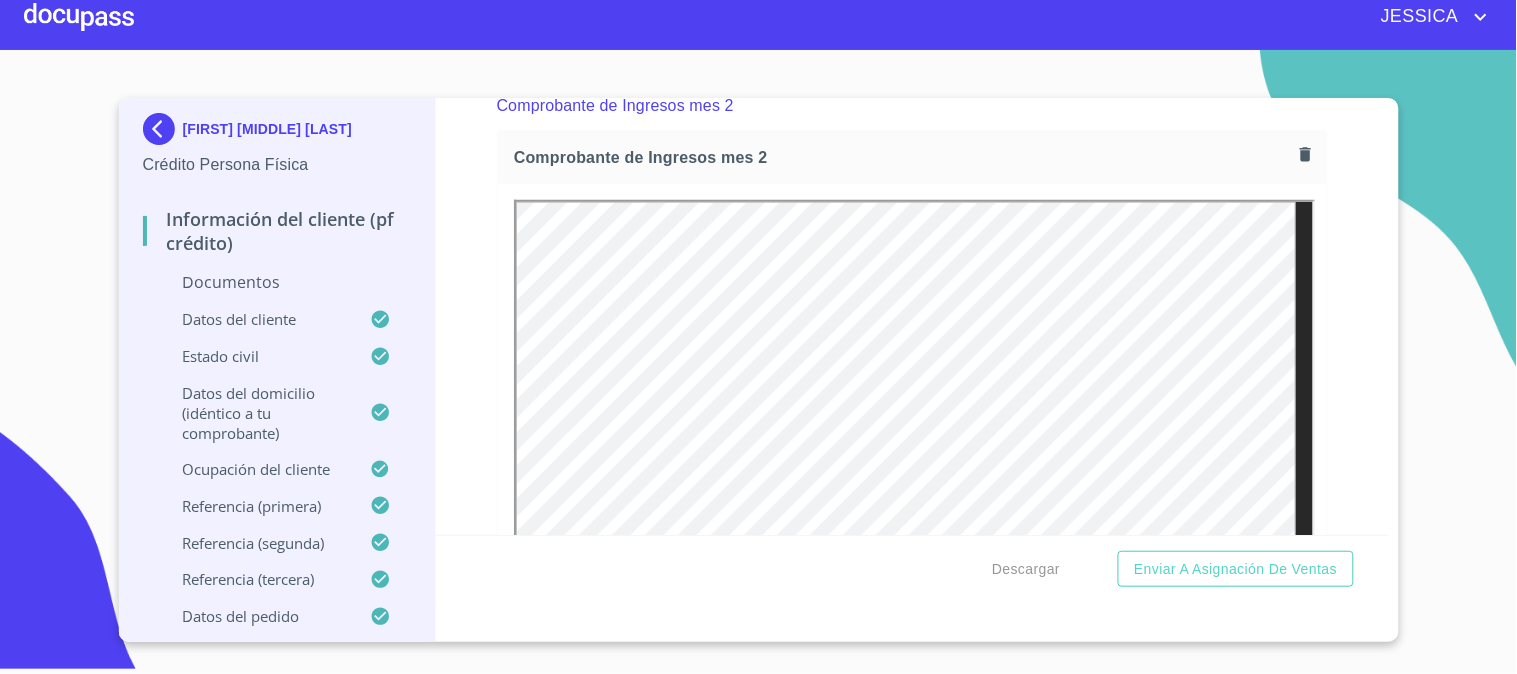 click on "Información del cliente (PF crédito)   Documentos Documento de identificación.   * INE ​ Identificación Oficial * Identificación Oficial Identificación Oficial Identificación Oficial Comprobante de Domicilio * Arrastra o selecciona el (los) documento(s) para agregar Fuente de ingresos   * Empleado S. Privado/S. Público ​ Comprobante de Ingresos mes 1 * Comprobante de Ingresos mes 1 Comprobante de Ingresos mes 1 Comprobante de Ingresos mes 2 Comprobante de Ingresos mes 2 Comprobante de Ingresos mes 2 Comprobante de Ingresos mes 3 Arrastra o selecciona el (los) documento(s) para agregar CURP * CURP CURP Constancia de situación fiscal Constancia de situación fiscal Constancia de situación fiscal Datos del cliente Apellido Paterno   * VASQUEZ ​ Apellido Materno   * LUGO ​ Primer nombre   * LUIS ​ Segundo Nombre FERMIN ​ Fecha de nacimiento * [DATE] ​ RFC   * VALL000221KD0 ​ CURP   * VALL000221HTSSGSA6 ​ ID de Identificación [NUMBER] ​ Nacionalidad   *" at bounding box center (912, 316) 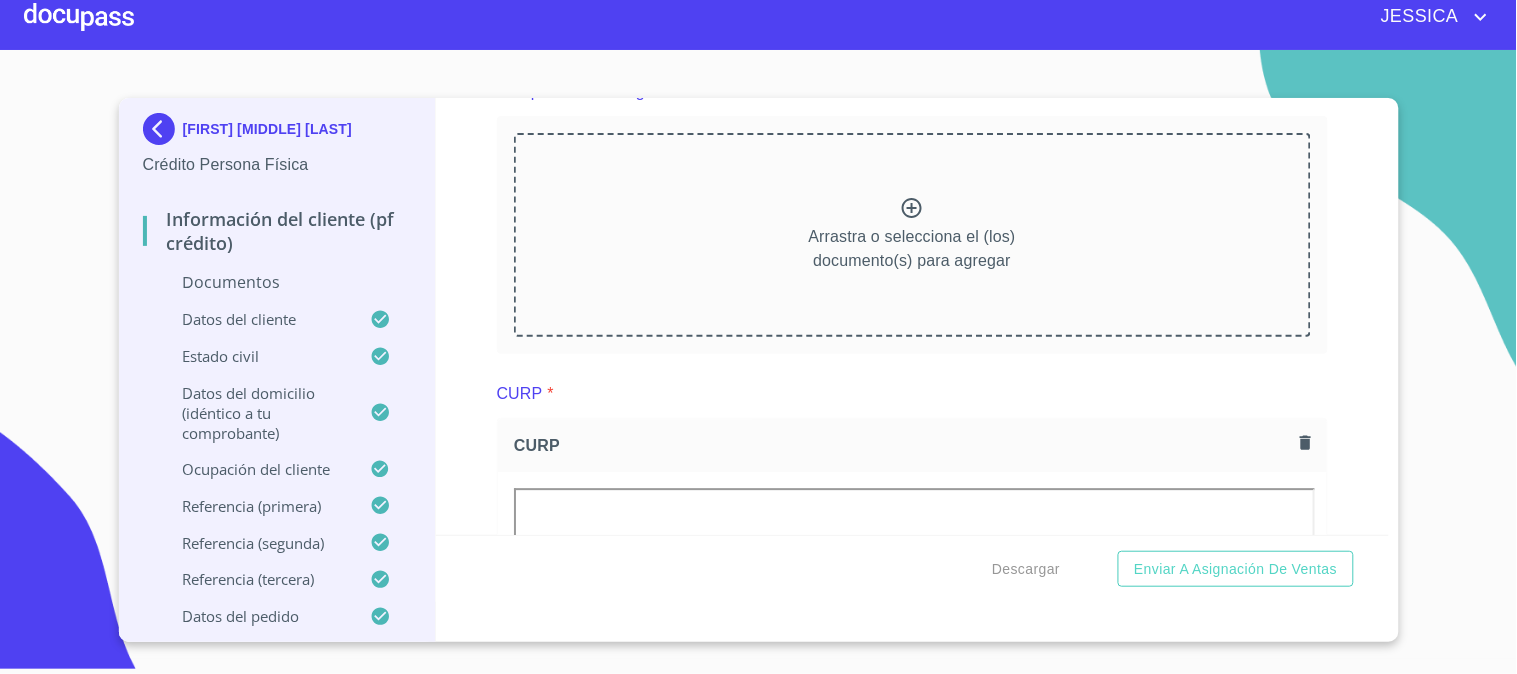 scroll, scrollTop: 3127, scrollLeft: 0, axis: vertical 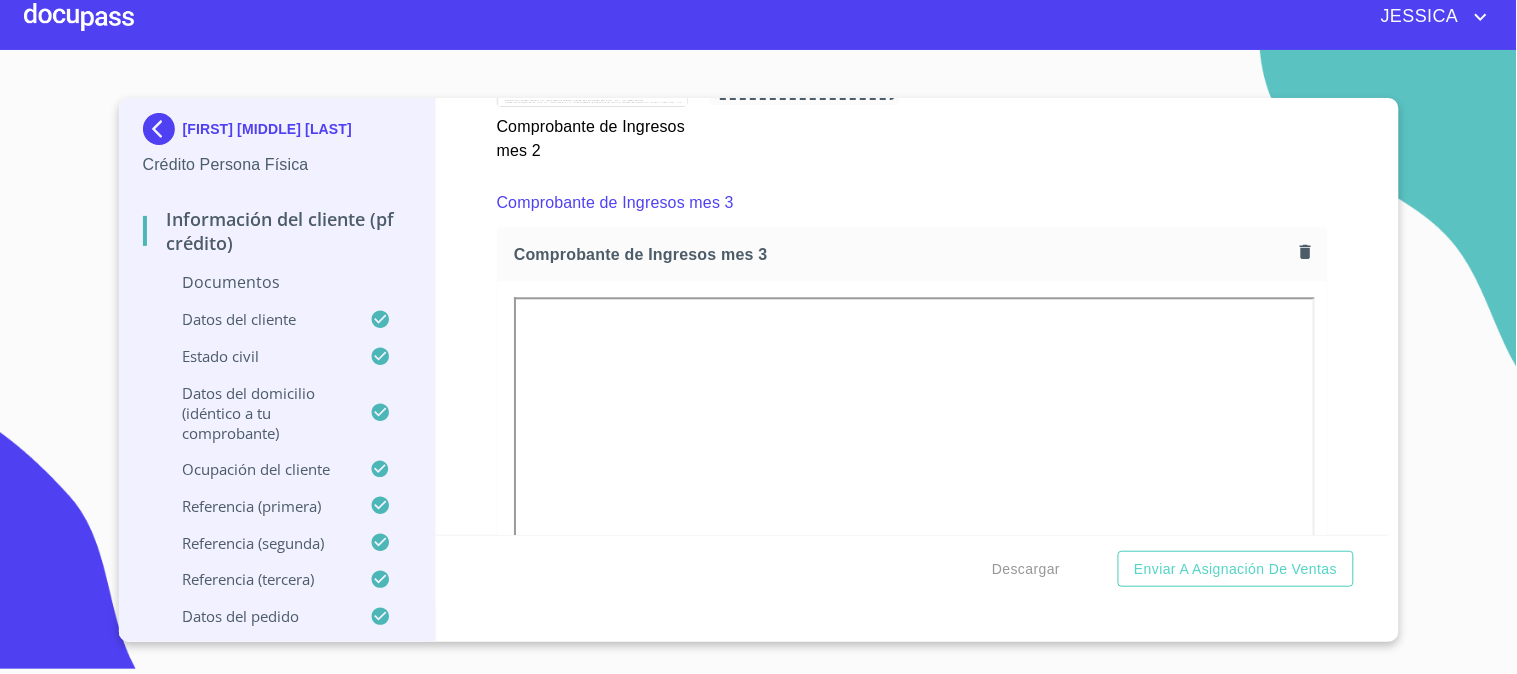 click on "Información del cliente (PF crédito)   Documentos Documento de identificación.   * INE ​ Identificación Oficial * Identificación Oficial Identificación Oficial Identificación Oficial Comprobante de Domicilio * Arrastra o selecciona el (los) documento(s) para agregar Fuente de ingresos   * Empleado S. Privado/S. Público ​ Comprobante de Ingresos mes 1 * Comprobante de Ingresos mes 1 Comprobante de Ingresos mes 1 Comprobante de Ingresos mes 2 Comprobante de Ingresos mes 2 Comprobante de Ingresos mes 2 Comprobante de Ingresos mes 3 Comprobante de Ingresos mes 3 Comprobante de Ingresos mes 3 CURP * CURP CURP Constancia de situación fiscal Constancia de situación fiscal Constancia de situación fiscal Datos del cliente Apellido Paterno   * VASQUEZ ​ Apellido Materno   * LUGO ​ Primer nombre   * LUIS ​ Segundo Nombre FERMIN ​ Fecha de nacimiento * [DATE] ​ RFC   * VALL000221KD0 ​ CURP   * VALL000221HTSSGSA6 ​ ID de Identificación [NUMBER] ​ Nacionalidad" at bounding box center (912, 316) 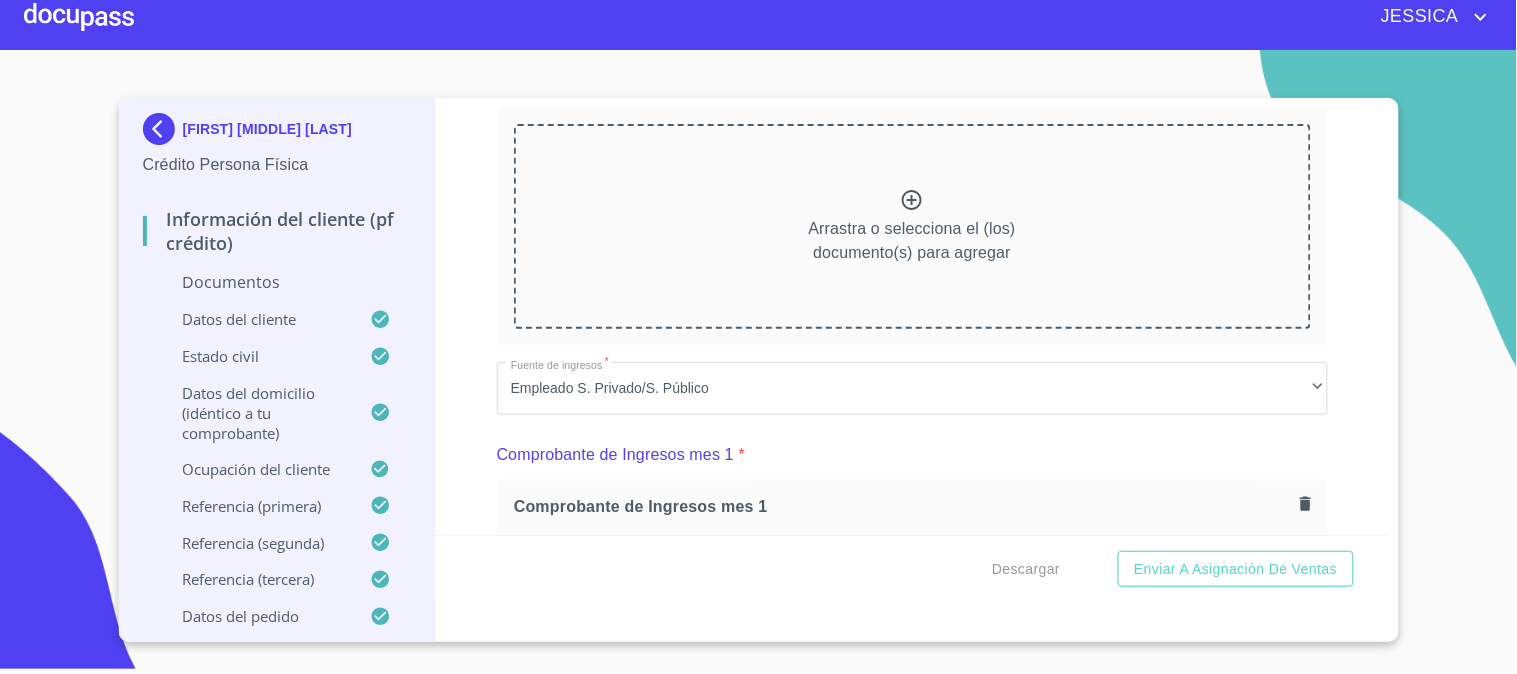 scroll, scrollTop: 1016, scrollLeft: 0, axis: vertical 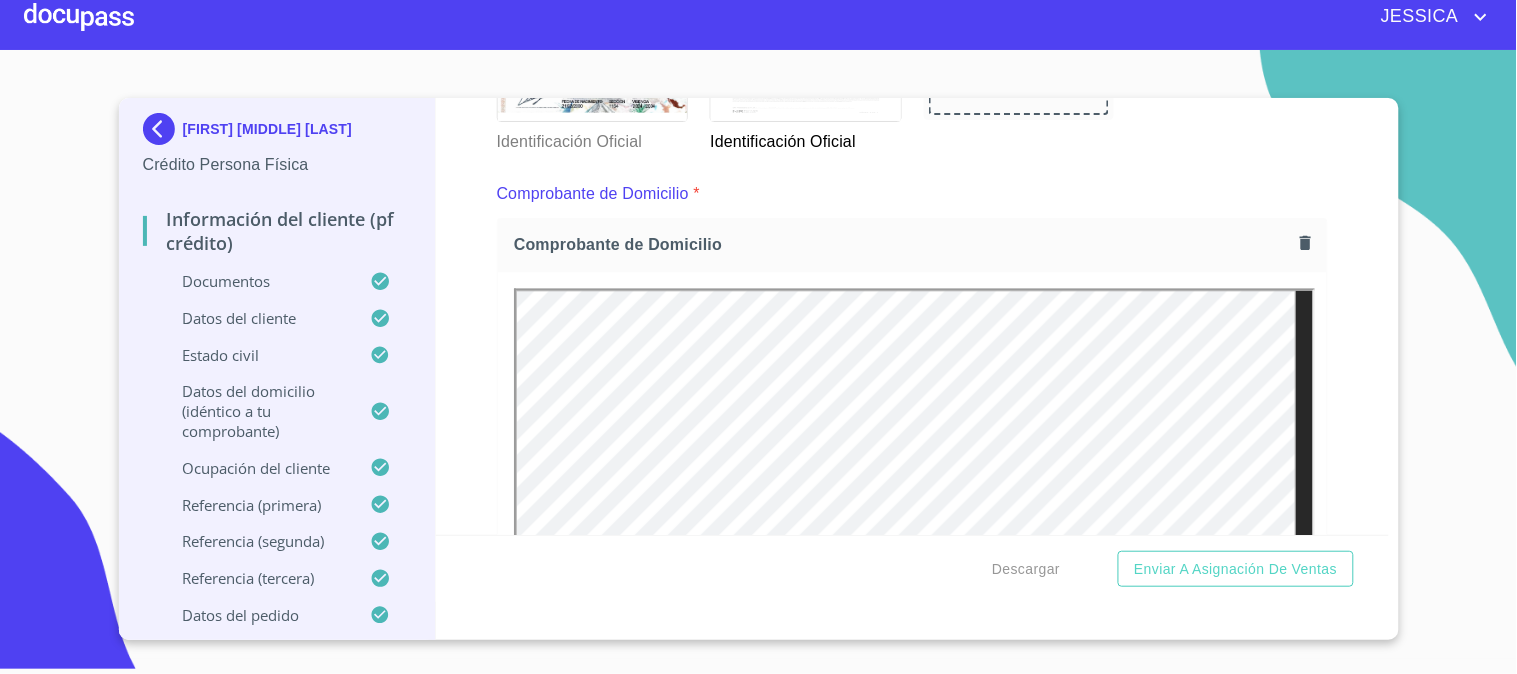 click on "Información del cliente (PF crédito)   Documentos Documento de identificación.   * INE ​ Identificación Oficial * Identificación Oficial Identificación Oficial Identificación Oficial Comprobante de Domicilio * Comprobante de Domicilio Comprobante de Domicilio Fuente de ingresos   * Empleado S. Privado/S. Público ​ Comprobante de Ingresos mes 1 * Comprobante de Ingresos mes 1 Comprobante de Ingresos mes 1 Comprobante de Ingresos mes 2 Comprobante de Ingresos mes 2 Comprobante de Ingresos mes 2 Comprobante de Ingresos mes 3 Comprobante de Ingresos mes 3 Comprobante de Ingresos mes 3 CURP * CURP CURP Constancia de situación fiscal Constancia de situación fiscal Constancia de situación fiscal Datos del cliente Apellido Paterno   * VASQUEZ ​ Apellido Materno   * LUGO ​ Primer nombre   * LUIS ​ Segundo Nombre FERMIN ​ Fecha de nacimiento * [DATE] ​ RFC   * VALL000221KD0 ​ CURP   * VALL000221HTSSGSA6 ​ ID de Identificación [NUMBER] ​ Nacionalidad   *" at bounding box center [912, 316] 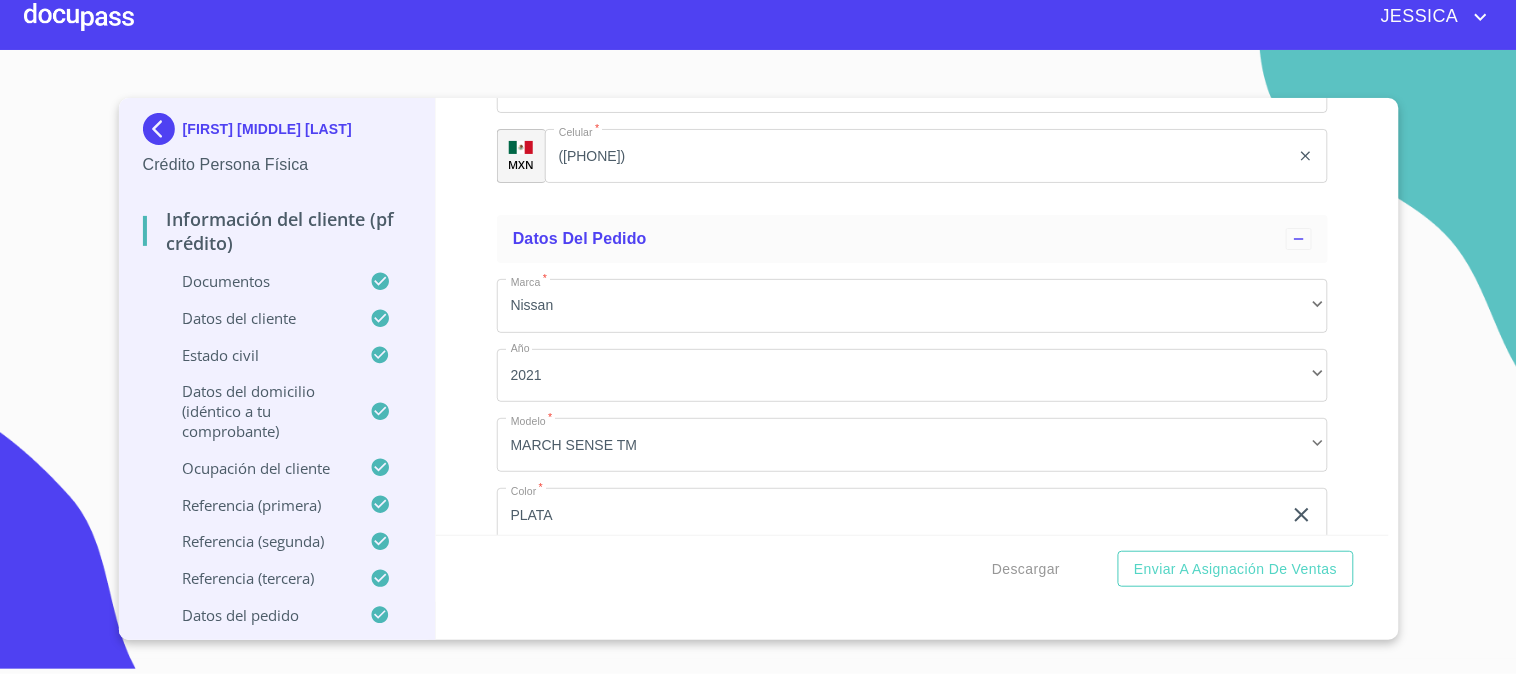 scroll, scrollTop: 11725, scrollLeft: 0, axis: vertical 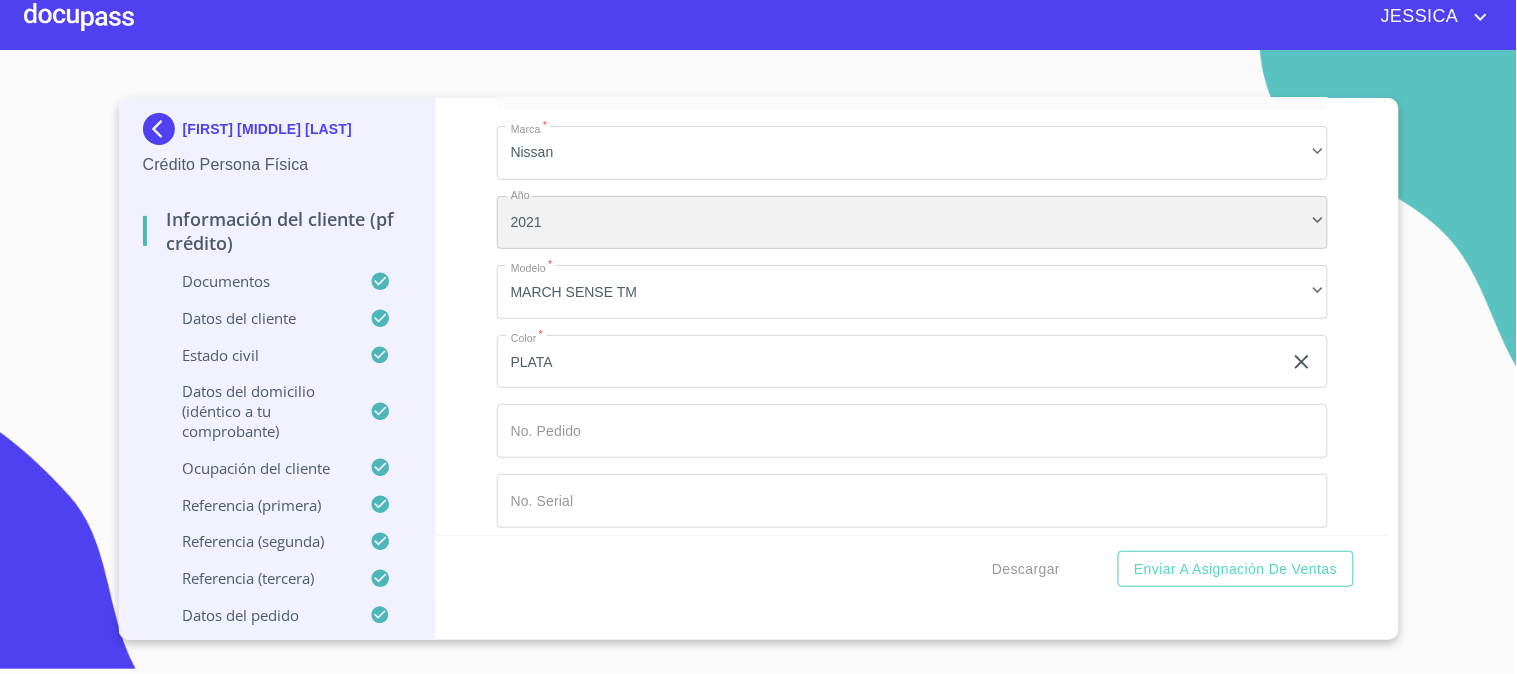 click on "2021" at bounding box center [912, 223] 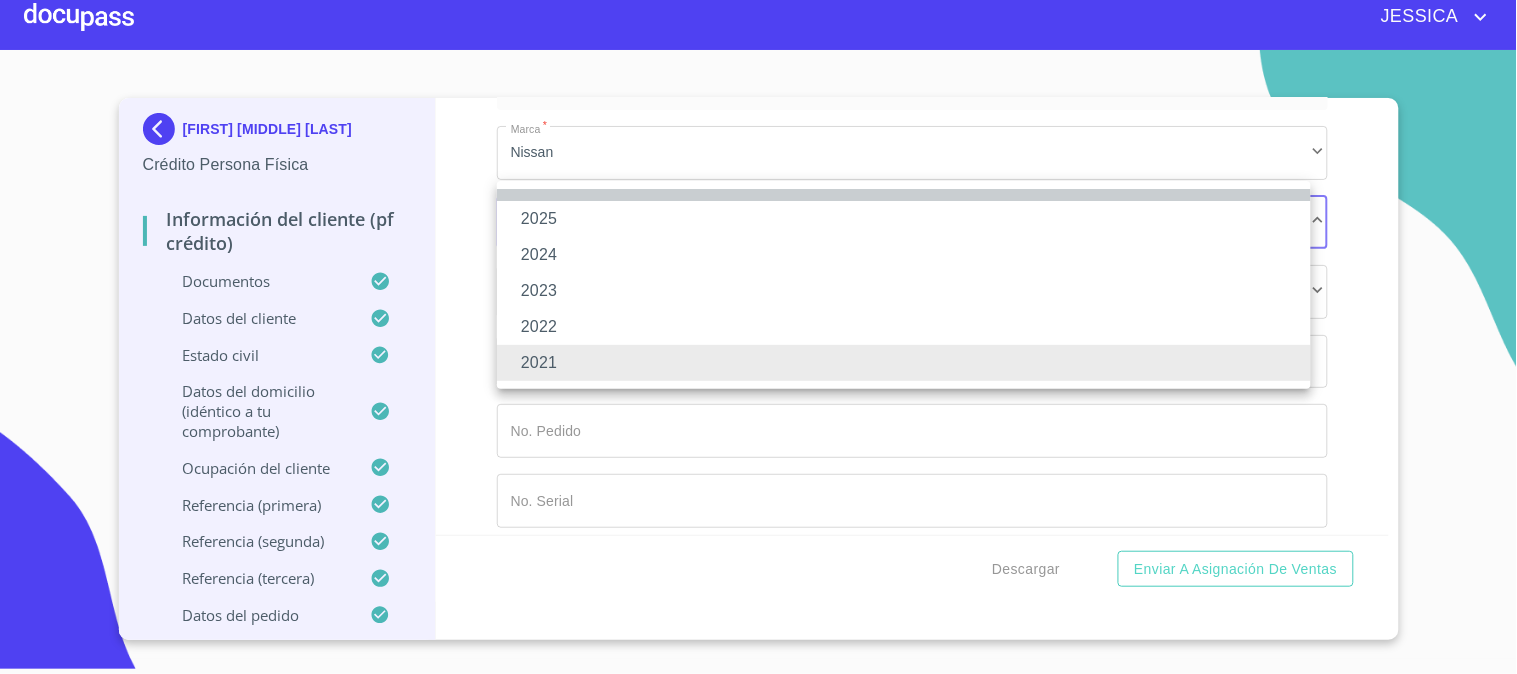 click at bounding box center (904, 195) 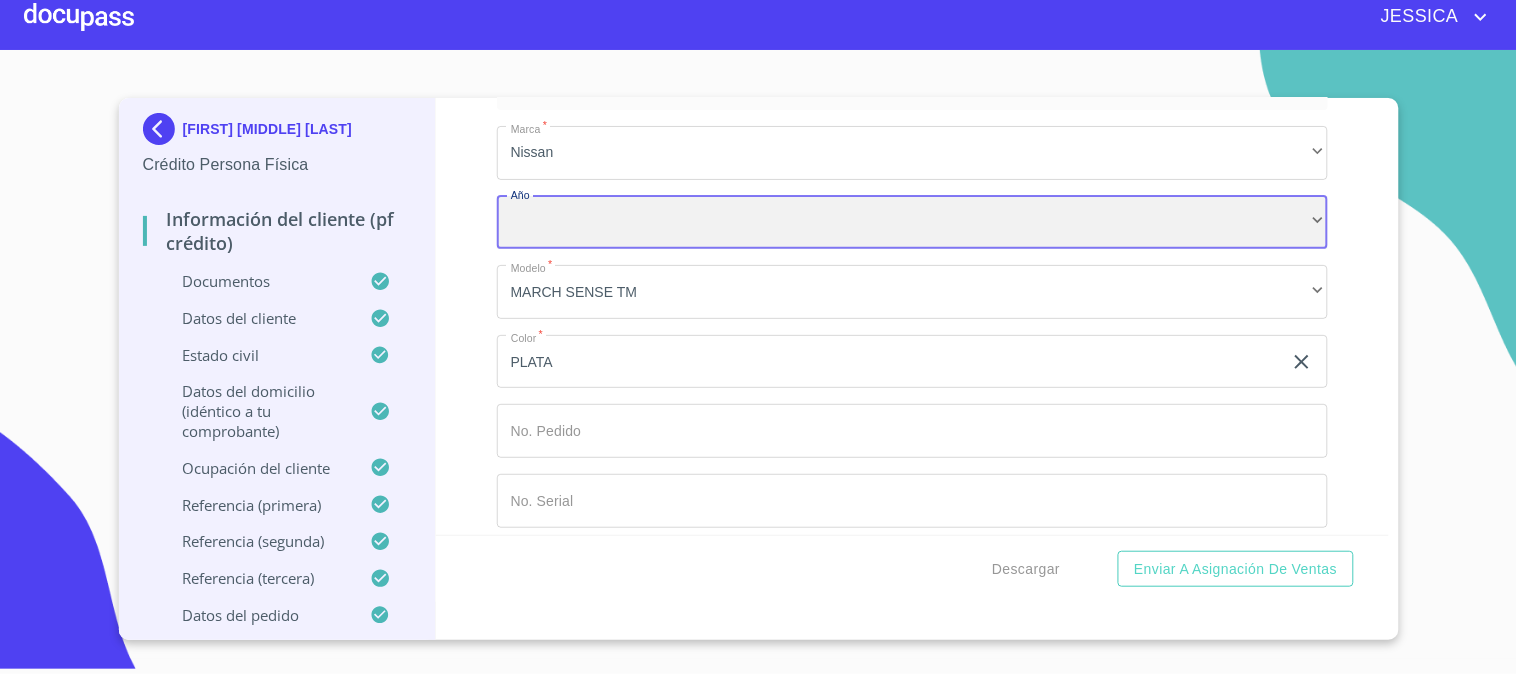 click on "​" at bounding box center (912, 223) 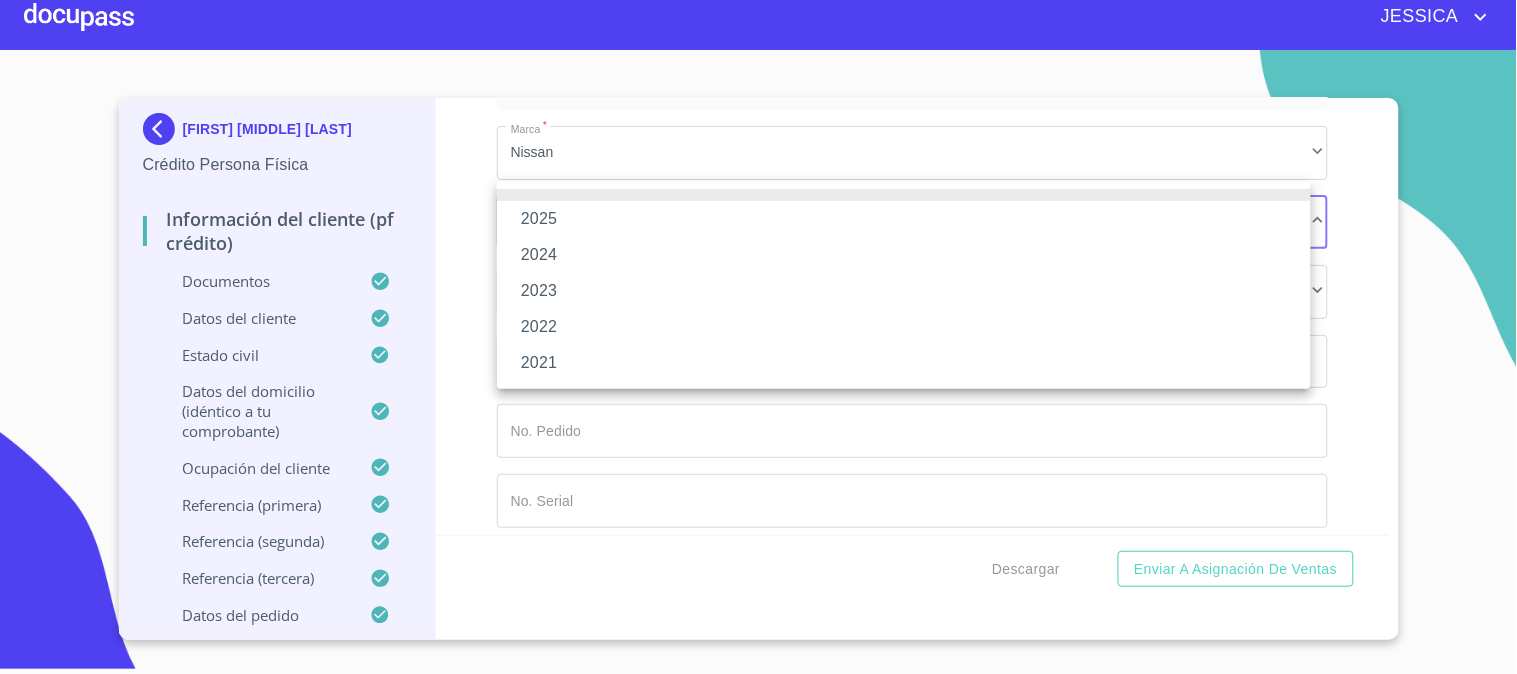 click on "2021" at bounding box center (904, 363) 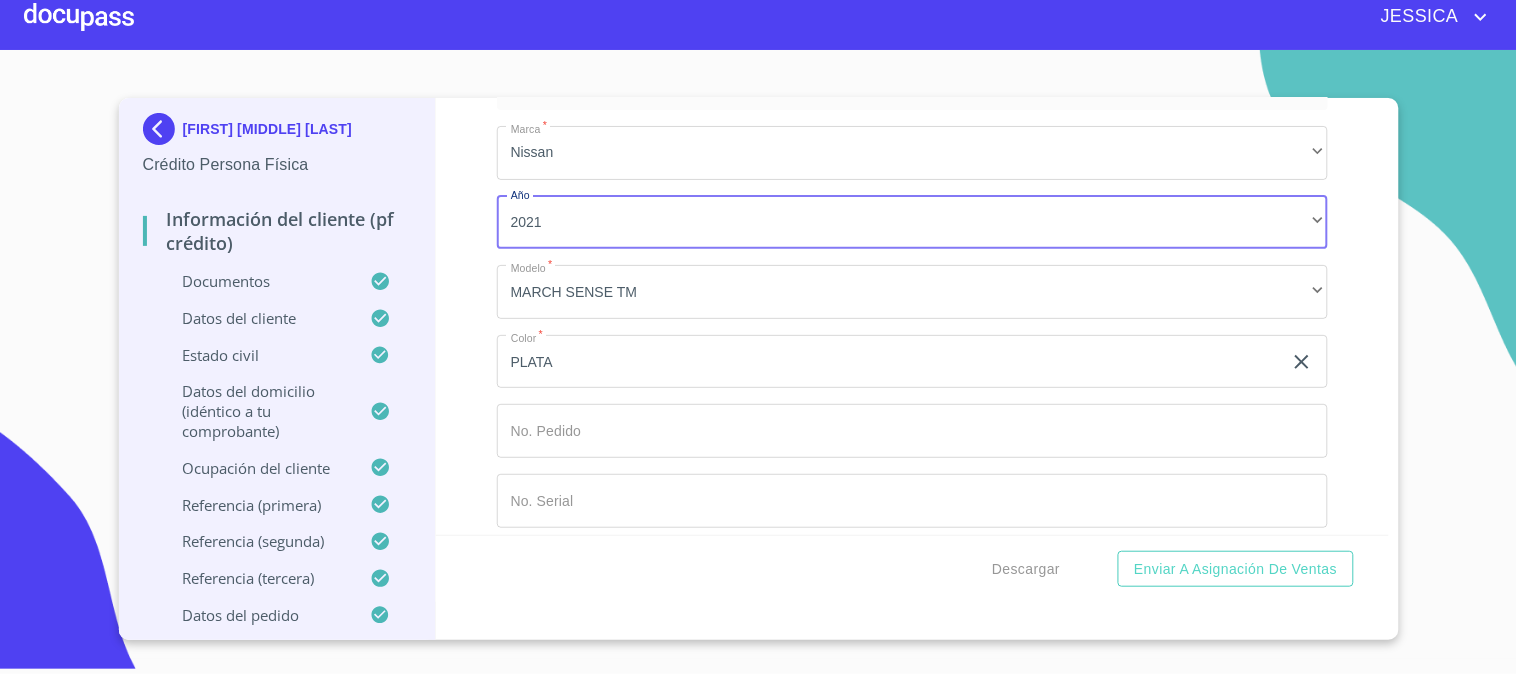 click on "Información del cliente (PF crédito)   Documentos Documento de identificación.   * INE ​ Identificación Oficial * Identificación Oficial Identificación Oficial Identificación Oficial Comprobante de Domicilio * Comprobante de Domicilio Comprobante de Domicilio Fuente de ingresos   * Empleado S. Privado/S. Público ​ Comprobante de Ingresos mes 1 * Comprobante de Ingresos mes 1 Comprobante de Ingresos mes 1 Comprobante de Ingresos mes 2 Comprobante de Ingresos mes 2 Comprobante de Ingresos mes 2 Comprobante de Ingresos mes 3 Comprobante de Ingresos mes 3 Comprobante de Ingresos mes 3 CURP * CURP CURP Constancia de situación fiscal Constancia de situación fiscal Constancia de situación fiscal Datos del cliente Apellido Paterno   * VASQUEZ ​ Apellido Materno   * LUGO ​ Primer nombre   * LUIS ​ Segundo Nombre FERMIN ​ Fecha de nacimiento * [DATE] ​ RFC   * VALL000221KD0 ​ CURP   * VALL000221HTSSGSA6 ​ ID de Identificación [NUMBER] ​ Nacionalidad   *" at bounding box center [912, 316] 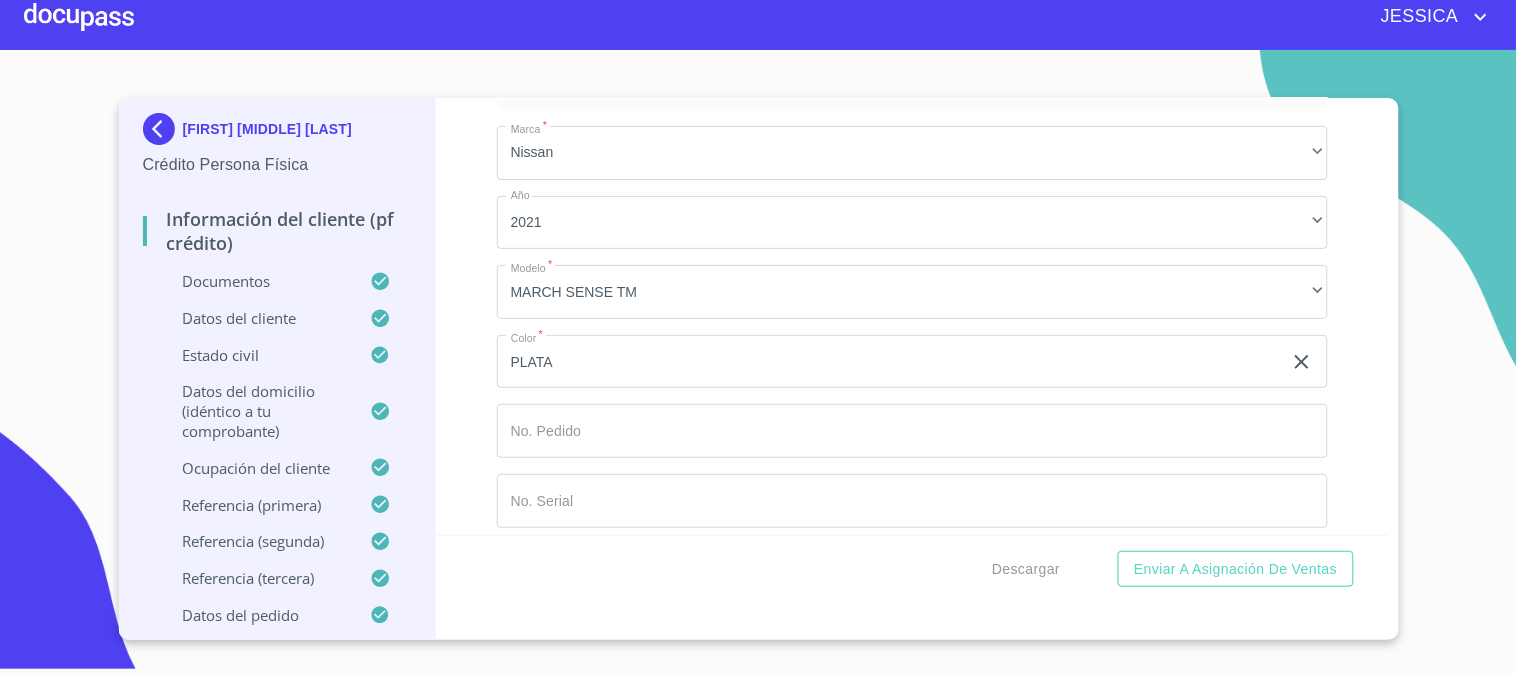 click on "Documento de identificación.   *" at bounding box center [889, -5144] 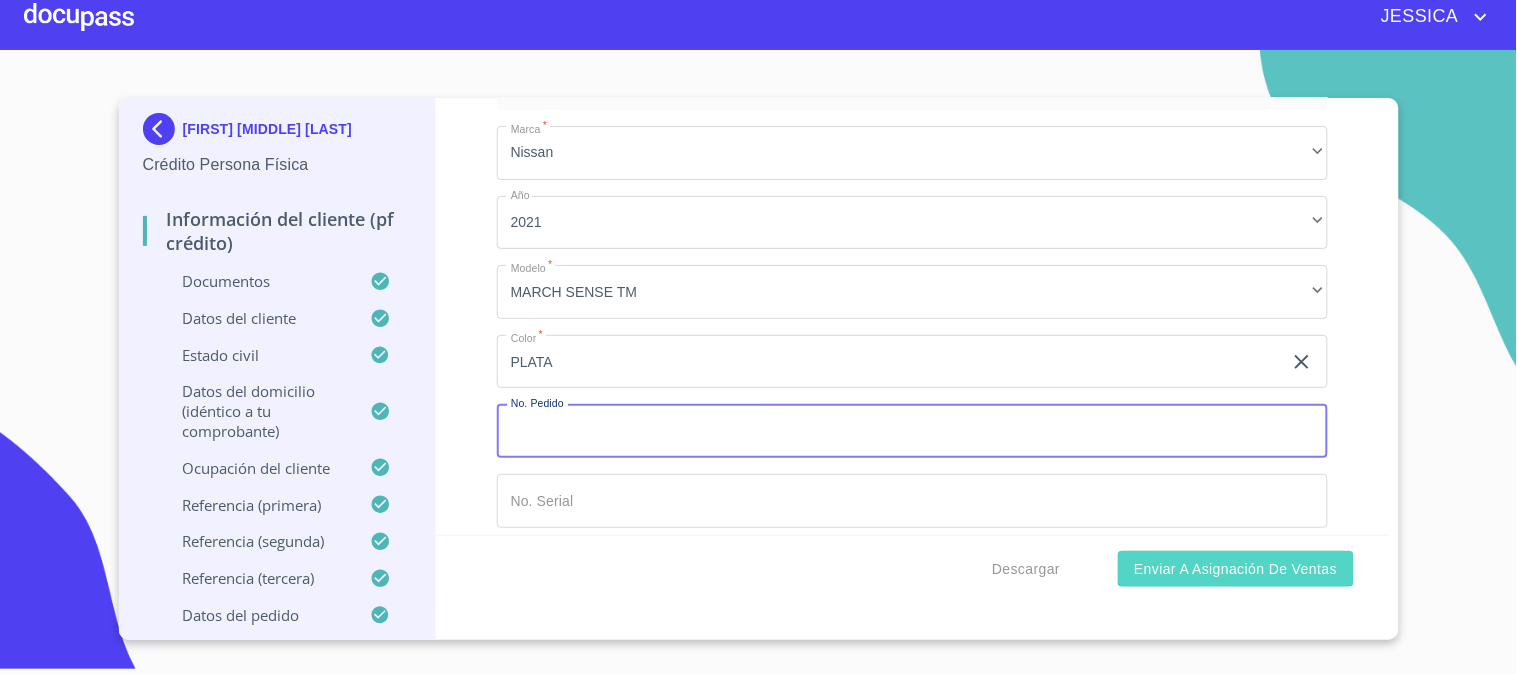 click on "Enviar a Asignación de Ventas" at bounding box center (1235, 569) 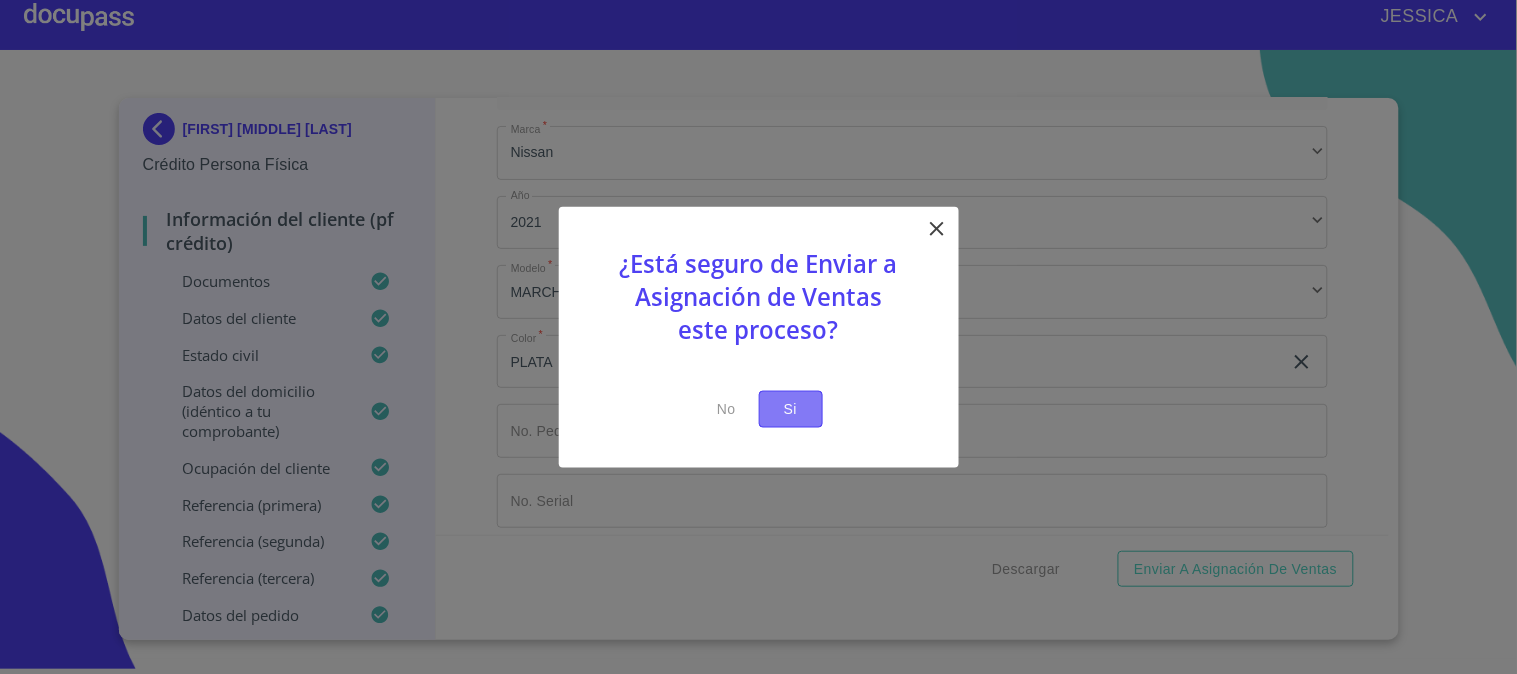 click on "Si" at bounding box center (791, 409) 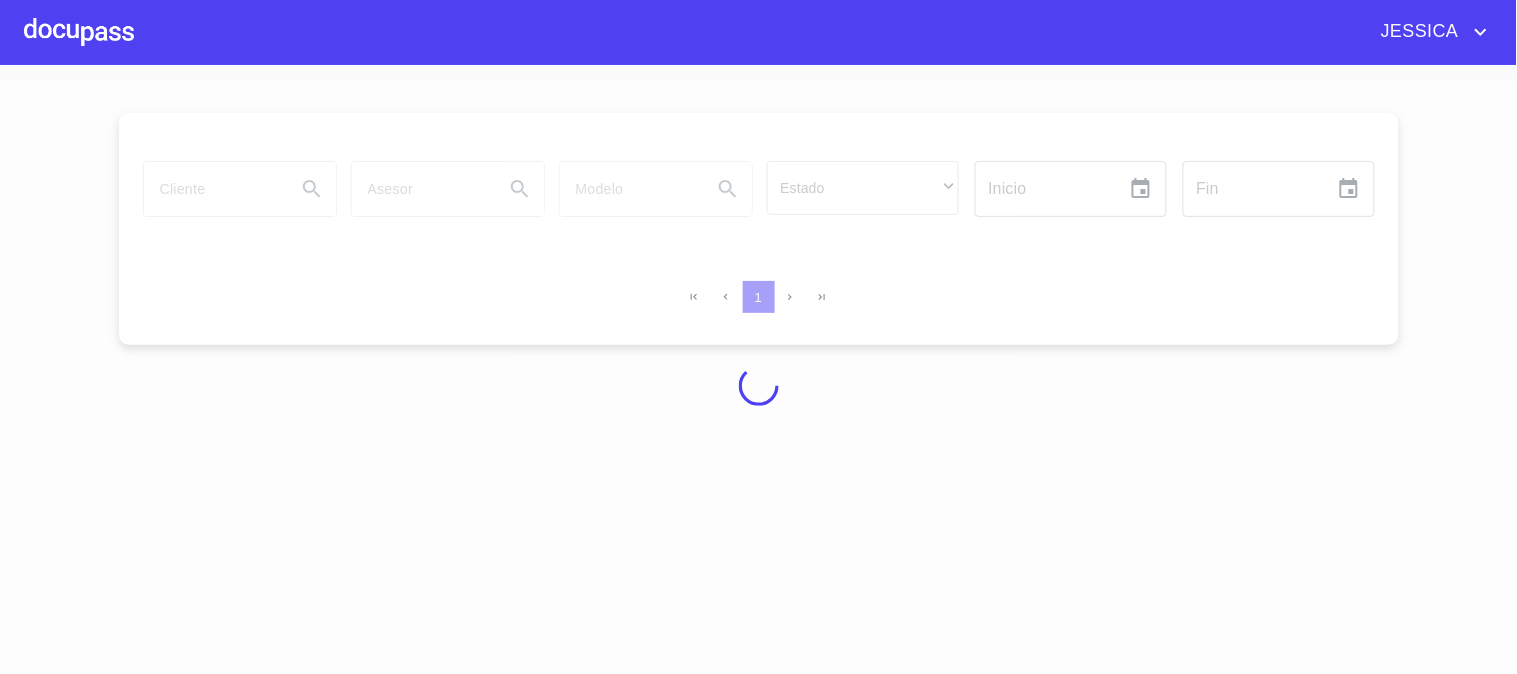 scroll, scrollTop: 0, scrollLeft: 0, axis: both 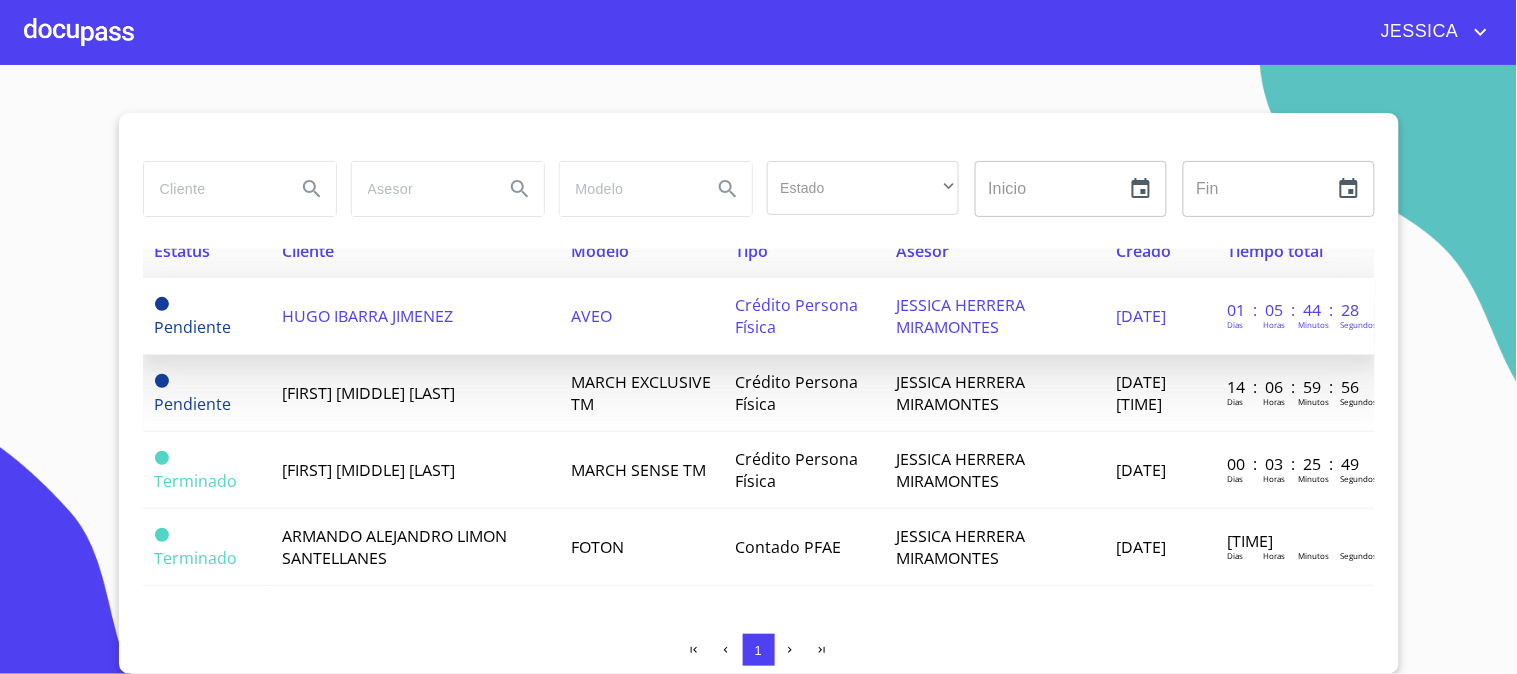 click on "HUGO  IBARRA  JIMENEZ" at bounding box center (367, 316) 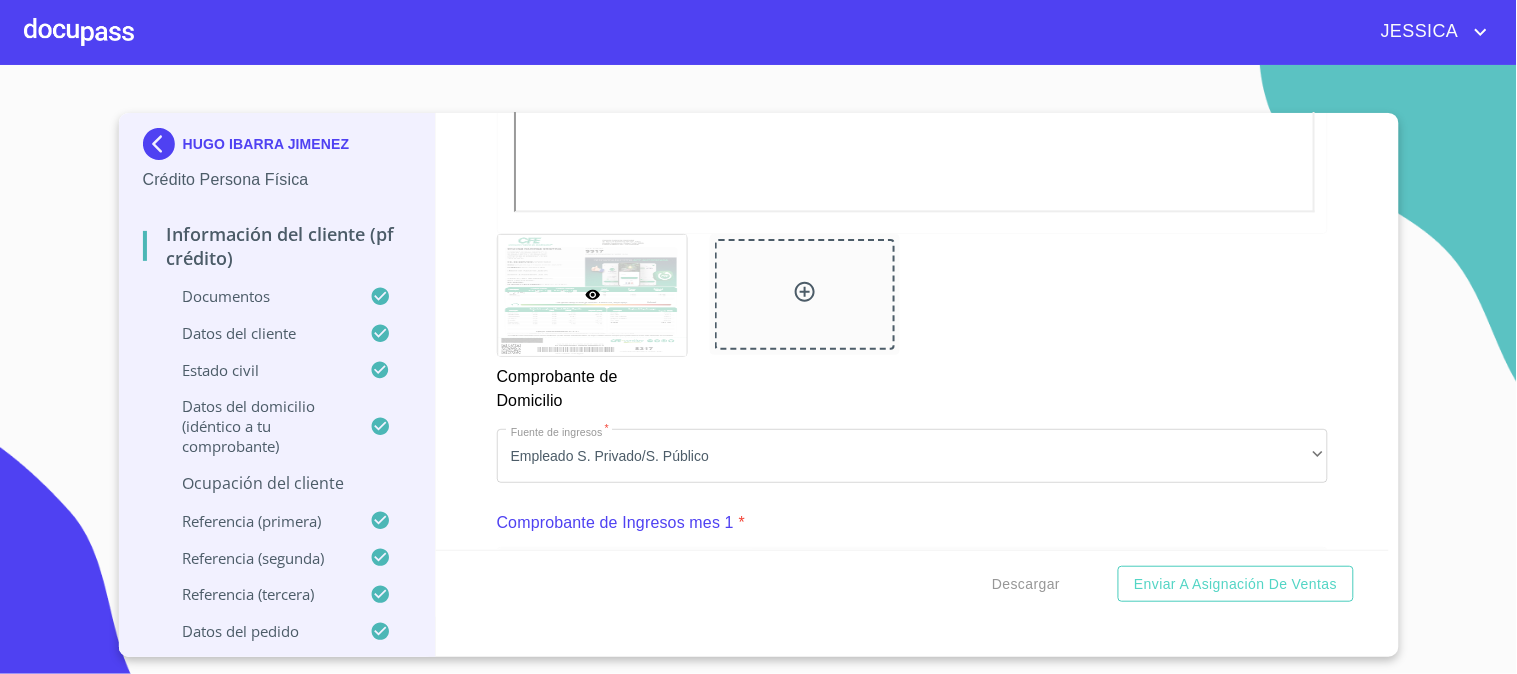 scroll, scrollTop: 0, scrollLeft: 0, axis: both 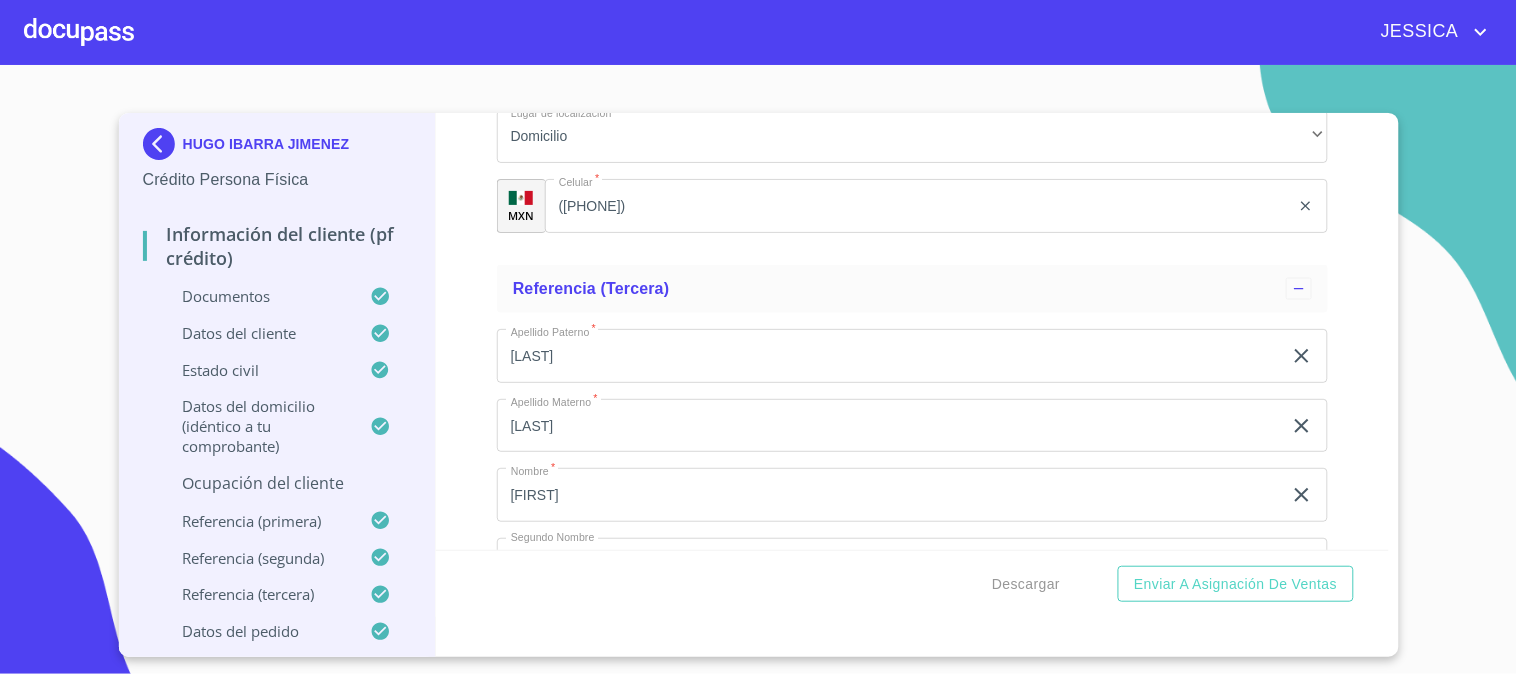 click on "Documento de identificación.   *" at bounding box center (912, -1138) 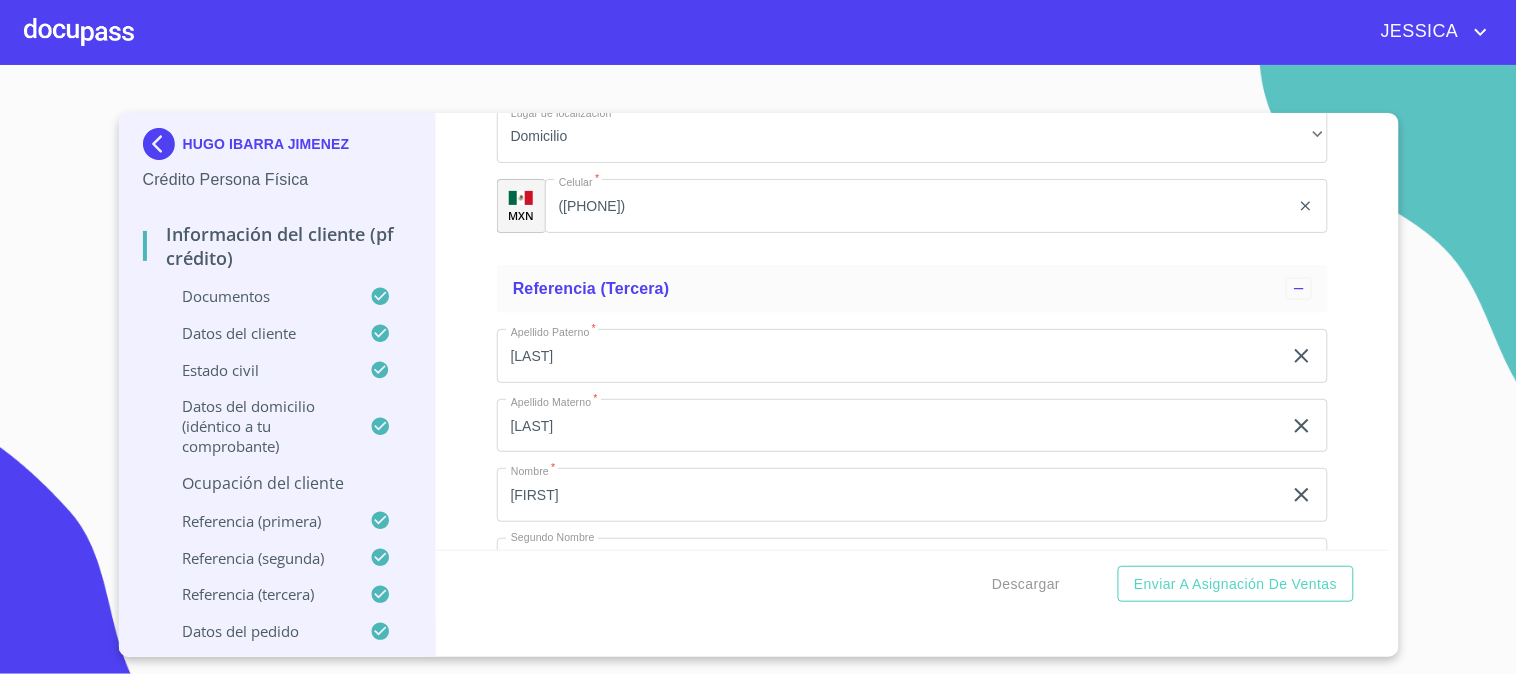type on "[FIRST] [LAST] MACHUCA" 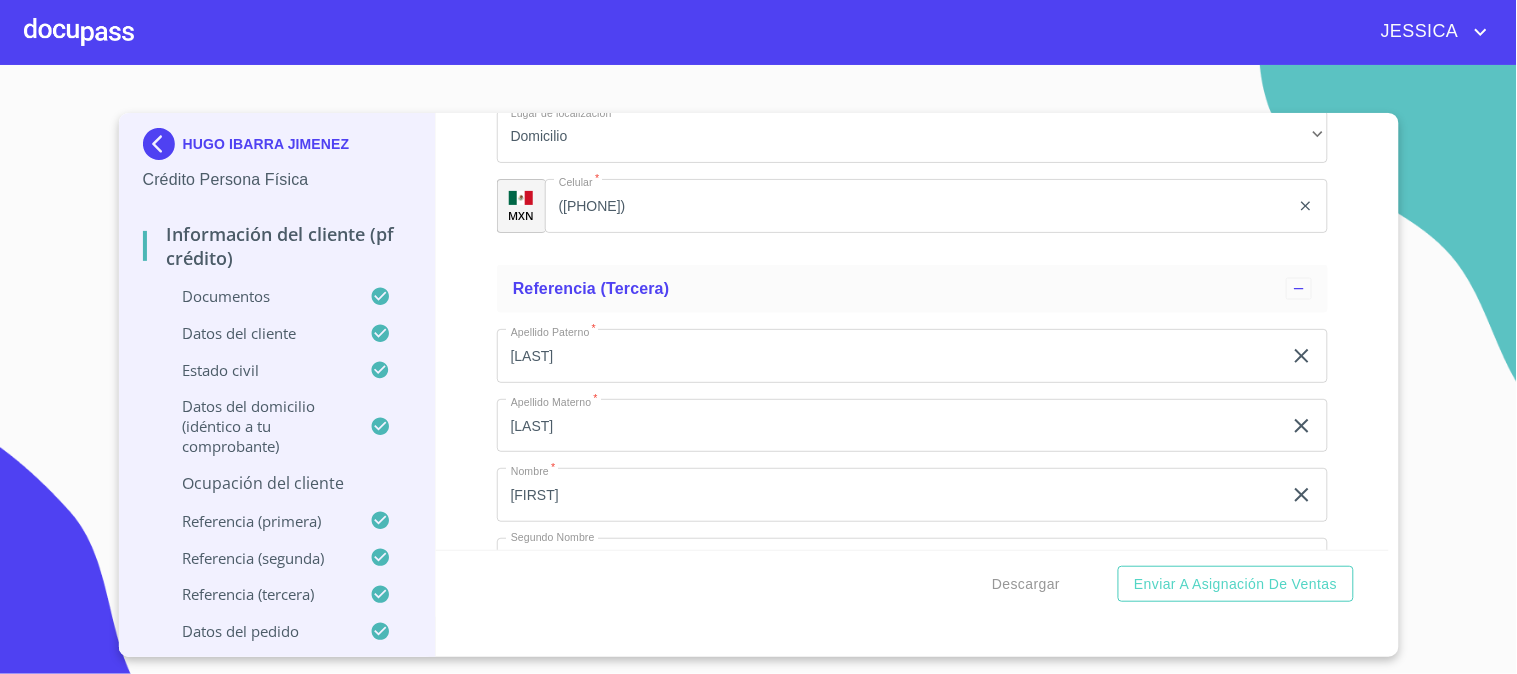 click on "Documento de identificación.   *" at bounding box center [961, -999] 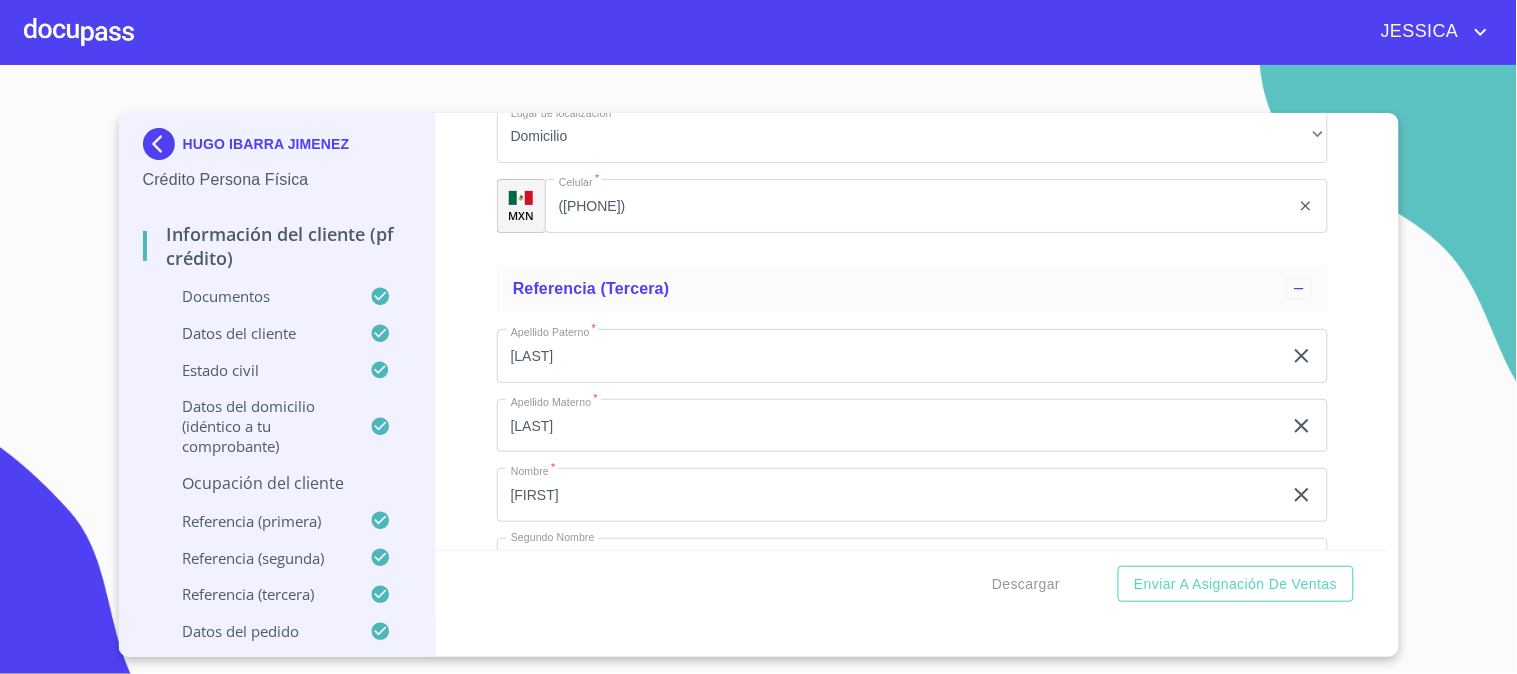 type on "([PHONE])" 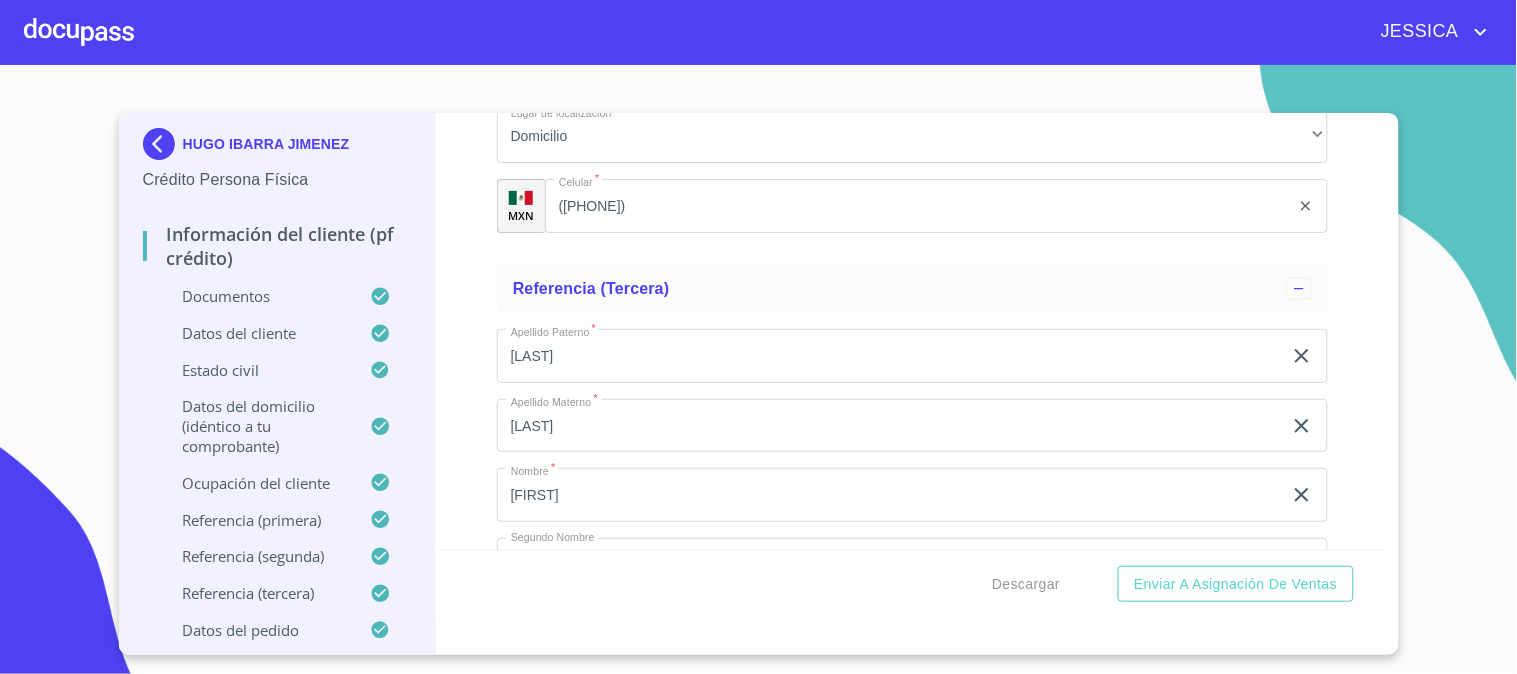 click on "Información del cliente (PF crédito)   Documentos Documento de identificación.   * INE ​ Identificación Oficial * Identificación Oficial Identificación Oficial Comprobante de Domicilio * Comprobante de Domicilio Comprobante de Domicilio Fuente de ingresos   * Empleado S. Privado/S. Público ​ Comprobante de Ingresos mes 1 * Comprobante de Ingresos mes 1 Comprobante de Ingresos mes 1 Comprobante de Ingresos mes 2 Comprobante de Ingresos mes 2 Comprobante de Ingresos mes 2 Comprobante de Ingresos mes 3 Comprobante de Ingresos mes 3 Comprobante de Ingresos mes 3 CURP * CURP CURP Constancia de situación fiscal Constancia de situación fiscal Constancia de situación fiscal Datos del cliente Apellido Paterno   * [LAST] ​ Apellido Materno   * [LAST] ​ Primer nombre   * [FIRST] ​ Segundo Nombre ​ Fecha de nacimiento * [DATE] ​ RFC   * [RFC] ​ CURP   * [CURP] ​ ID de Identificación [ID] ​ Nacionalidad   * Mexicana ​ País de nacimiento *" at bounding box center (912, 331) 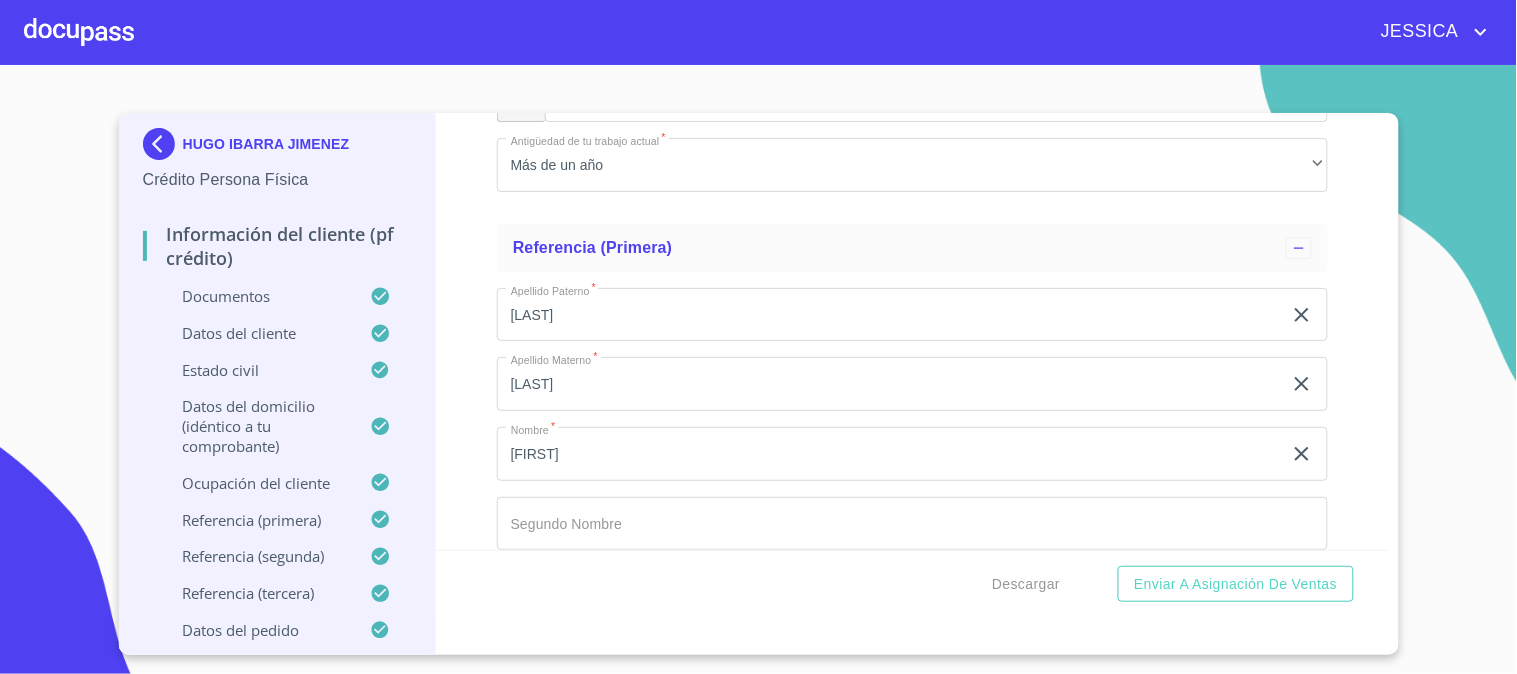 scroll, scrollTop: 9465, scrollLeft: 0, axis: vertical 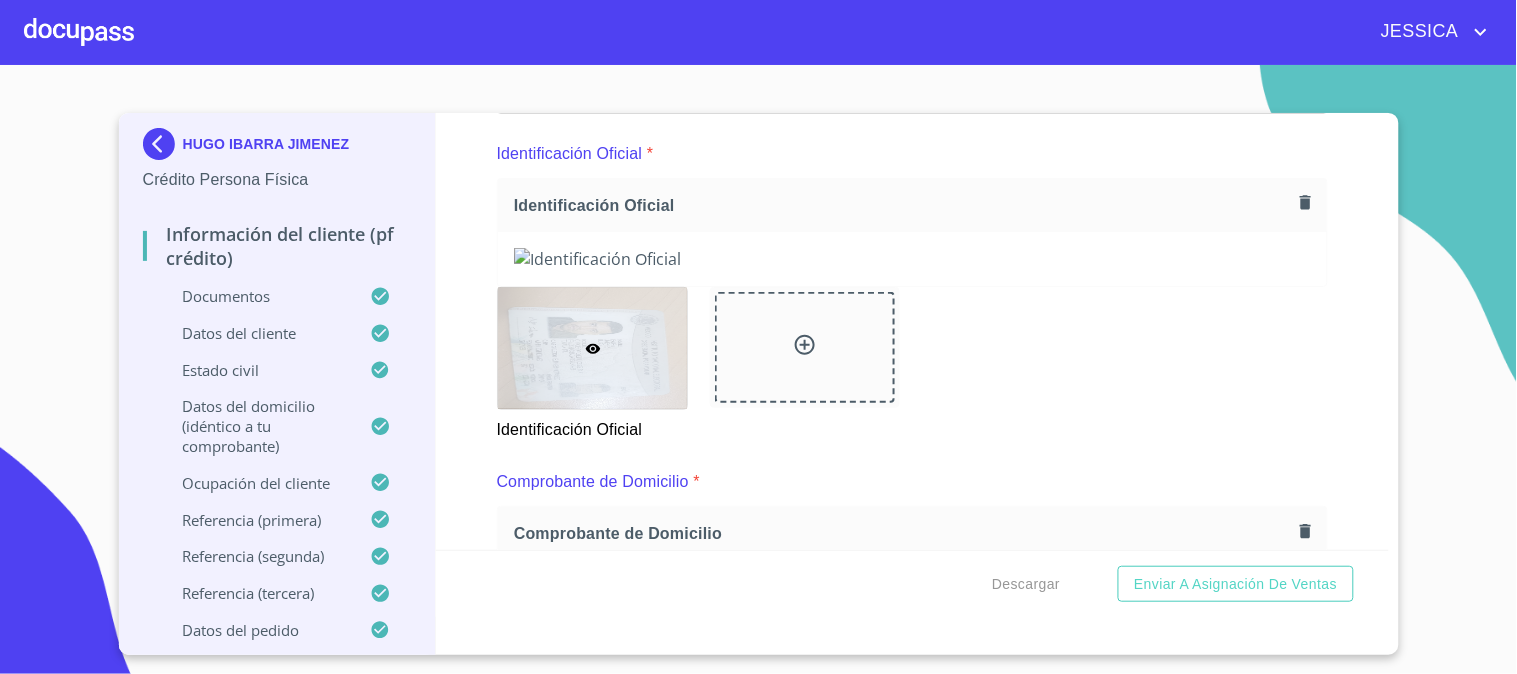 click 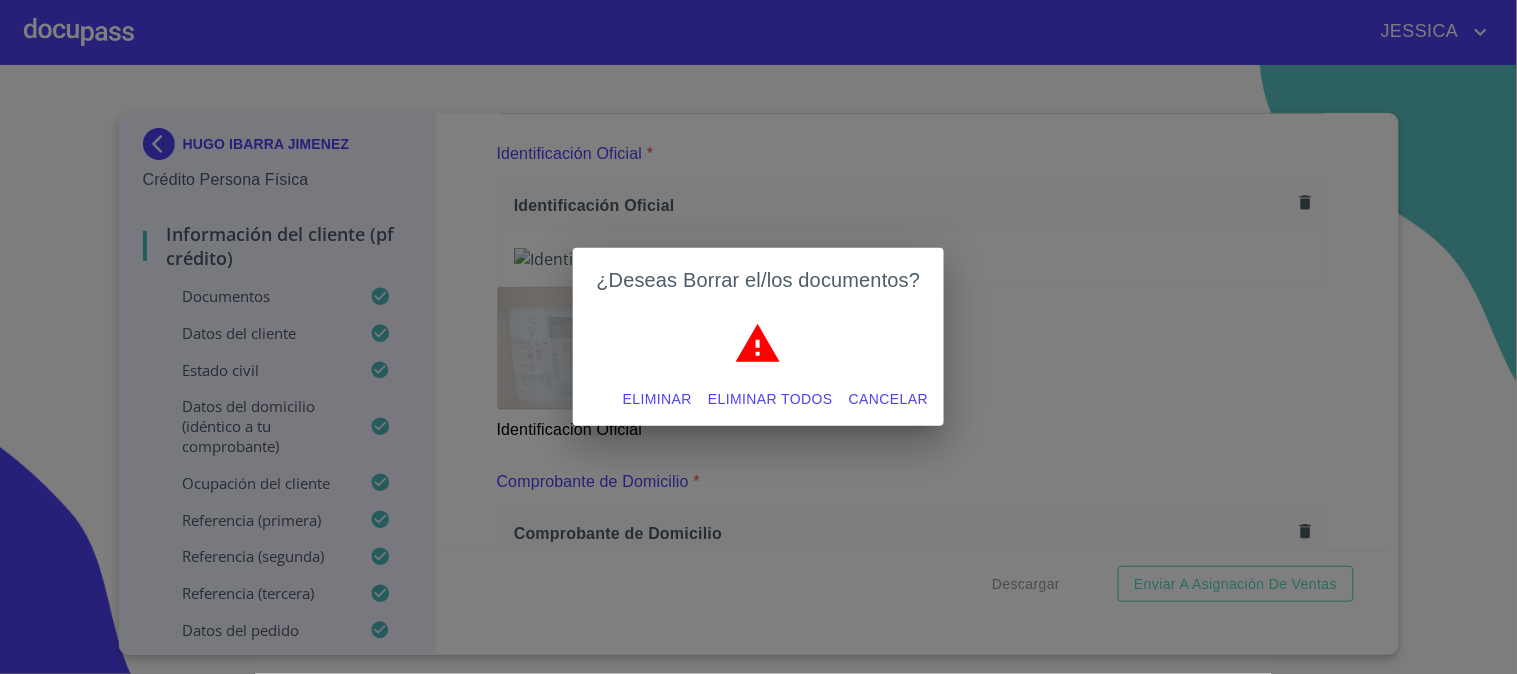 click on "Eliminar" at bounding box center (657, 399) 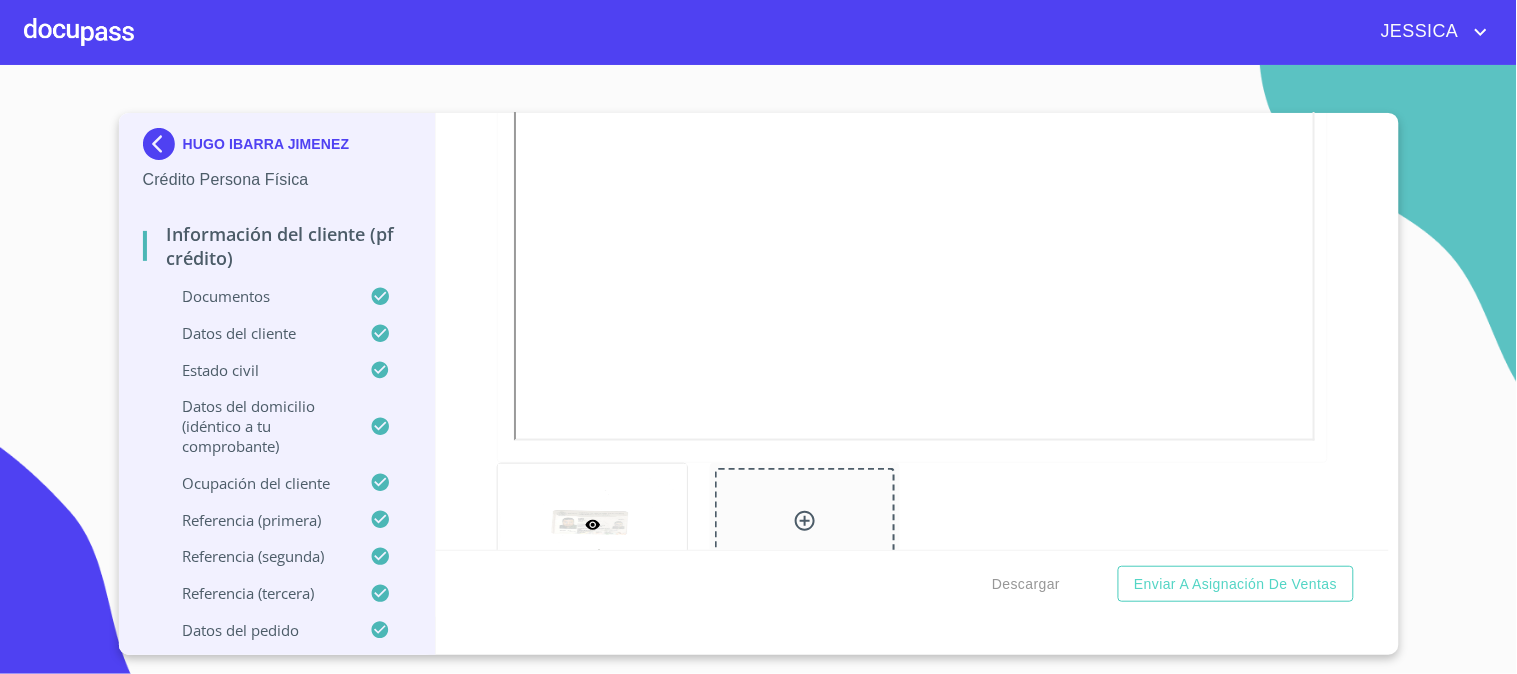 scroll, scrollTop: 666, scrollLeft: 0, axis: vertical 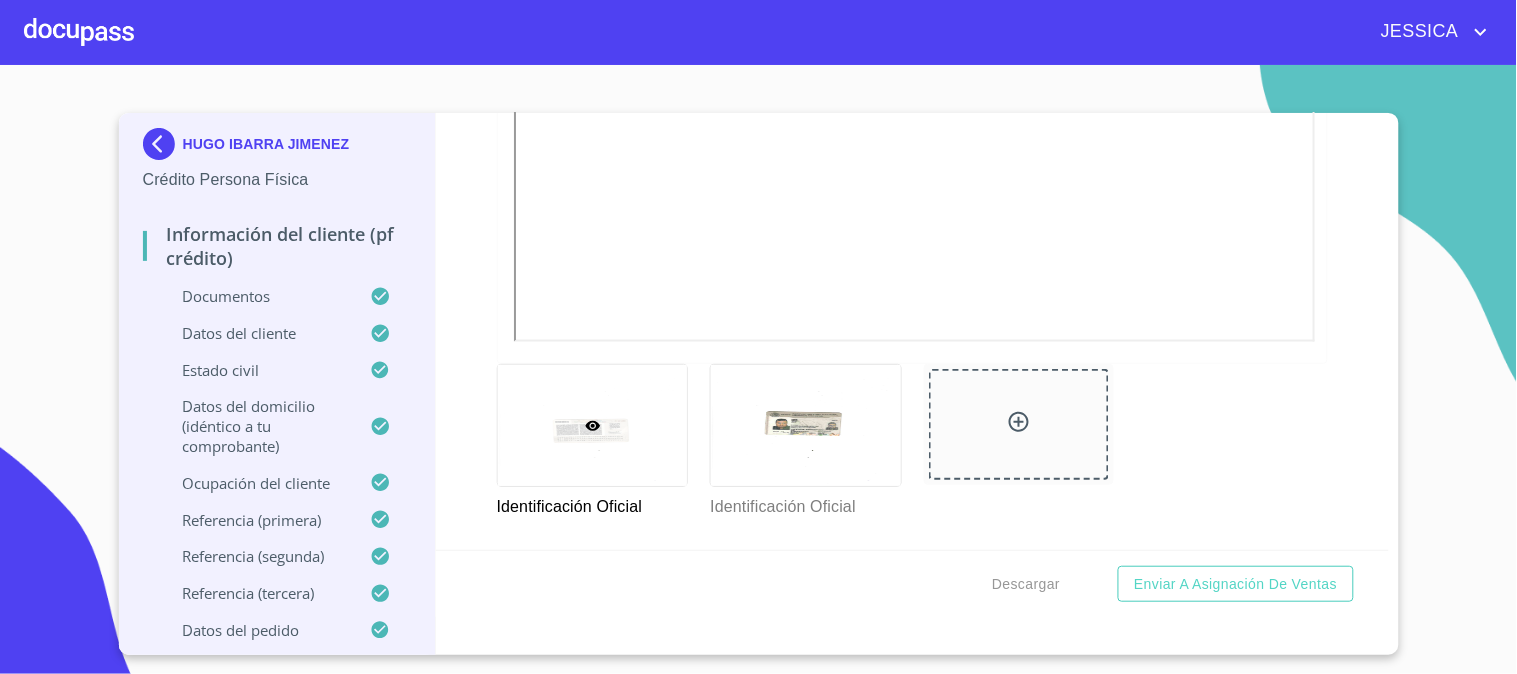 click on "Información del cliente (PF crédito)   Documentos Documento de identificación.   * INE ​ Identificación Oficial * Identificación Oficial Identificación Oficial Identificación Oficial Comprobante de Domicilio * [ADDRESS] ​ Fuente de ingresos   * Empleado S. Privado/S. Público ​ Comprobante de Ingresos mes 1 * Comprobante de Ingresos mes 1 Comprobante de Ingresos mes 1 Comprobante de Ingresos mes 2 Comprobante de Ingresos mes 2 Comprobante de Ingresos mes 2 Comprobante de Ingresos mes 3 Comprobante de Ingresos mes 3 Comprobante de Ingresos mes 3 CURP * CURP CURP Constancia de situación fiscal Constancia de situación fiscal Constancia de situación fiscal Datos del cliente Apellido Paterno   * IBARRA ​ Apellido Materno   * JIMENEZ ​ Primer nombre   * HUGO ​ Segundo Nombre ​ Fecha de nacimiento * [DATE] ​ RFC   * IAJH891007IX0 ​ CURP   * IAJH891007HJCBMG01 ​ ID de Identificación [NUMBER] ​ Nacionalidad   * Mexicana *" at bounding box center (912, 331) 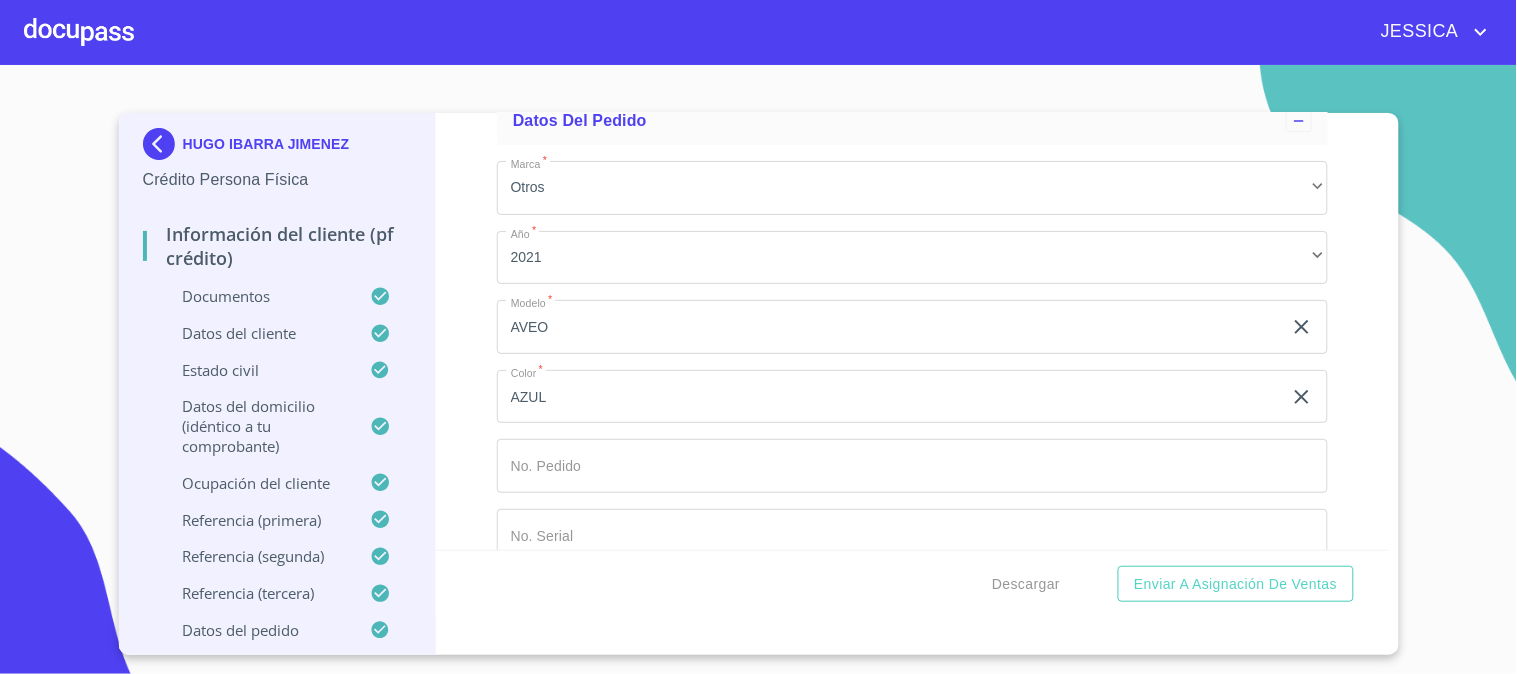 scroll, scrollTop: 11725, scrollLeft: 0, axis: vertical 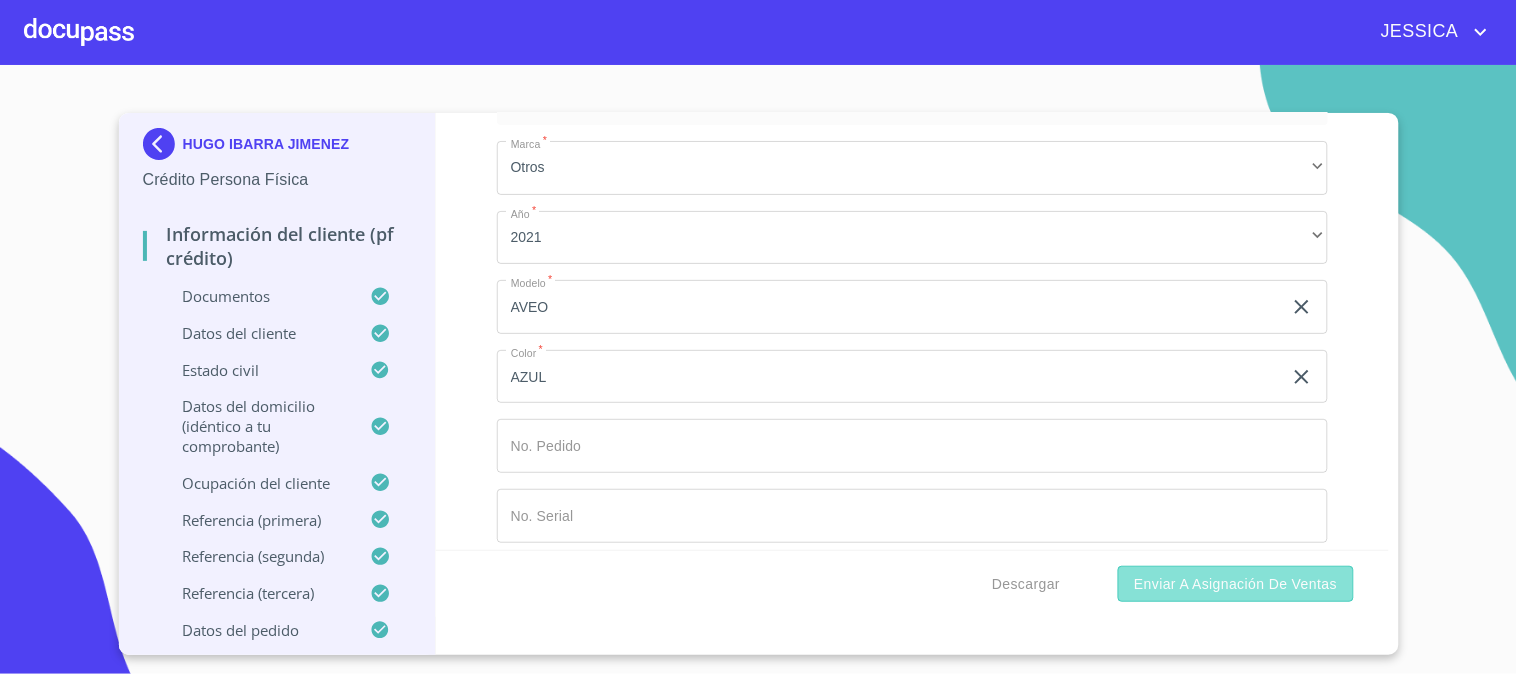 click on "Enviar a Asignación de Ventas" at bounding box center [1235, 584] 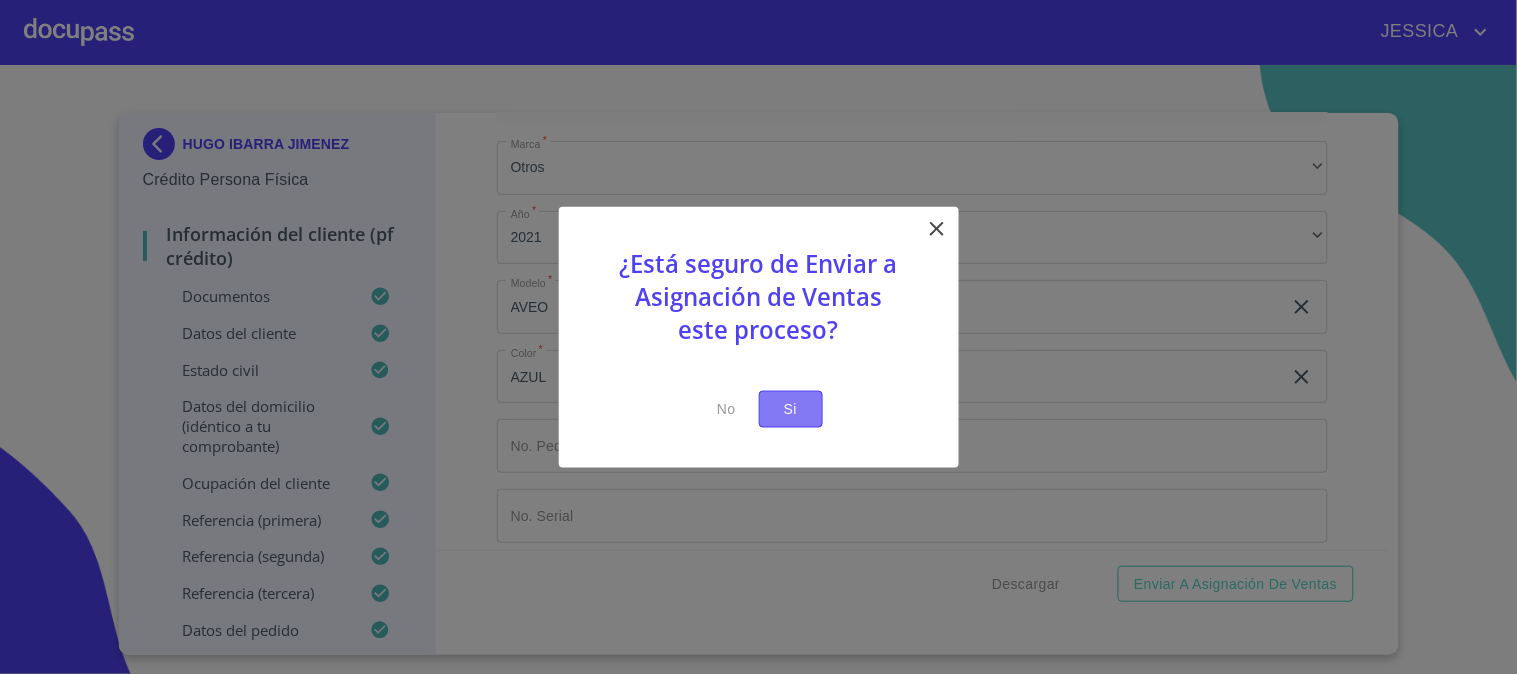 click on "Si" at bounding box center [791, 409] 